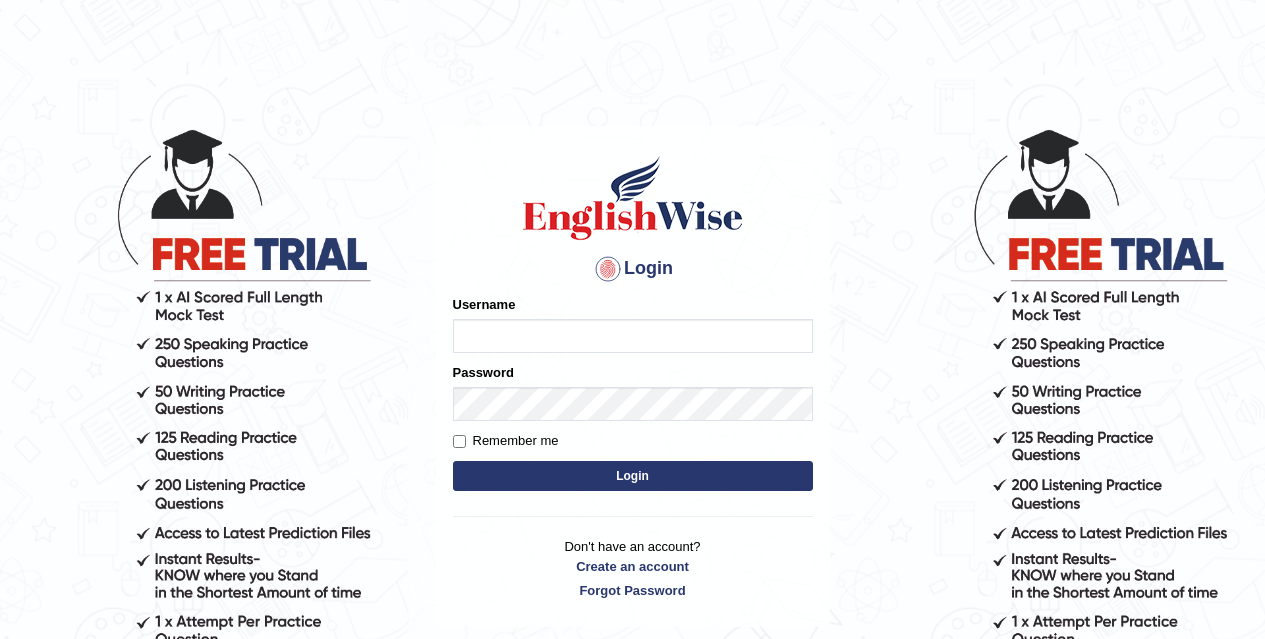 scroll, scrollTop: 0, scrollLeft: 0, axis: both 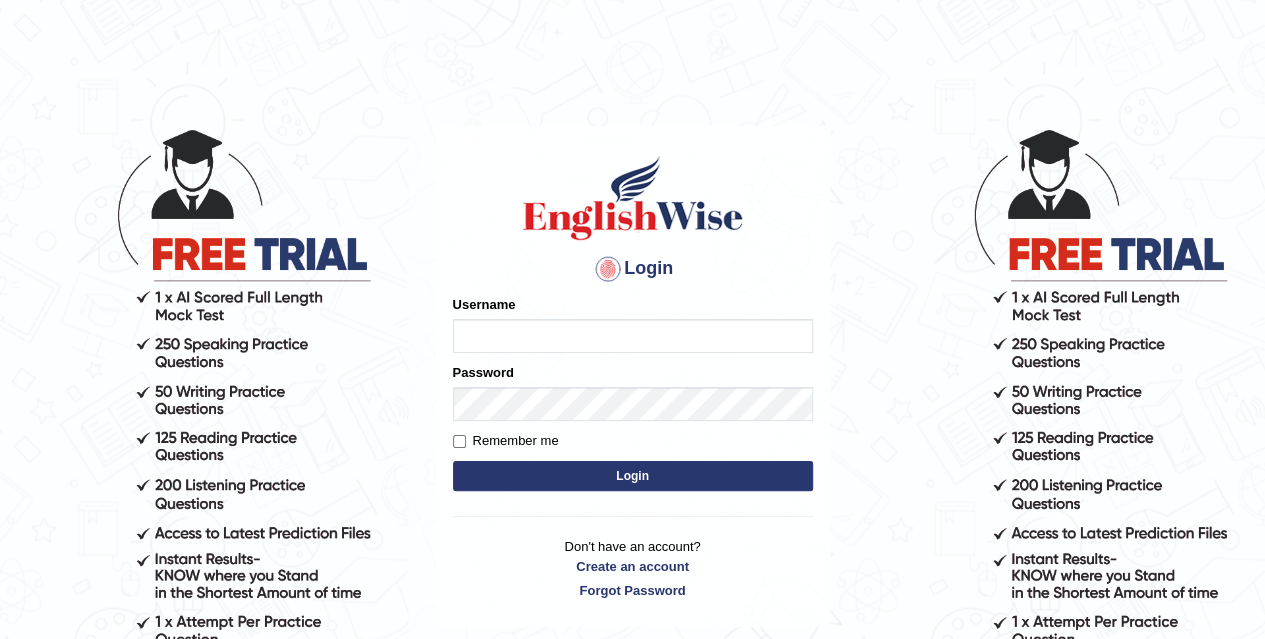 type on "frozan_parramatta" 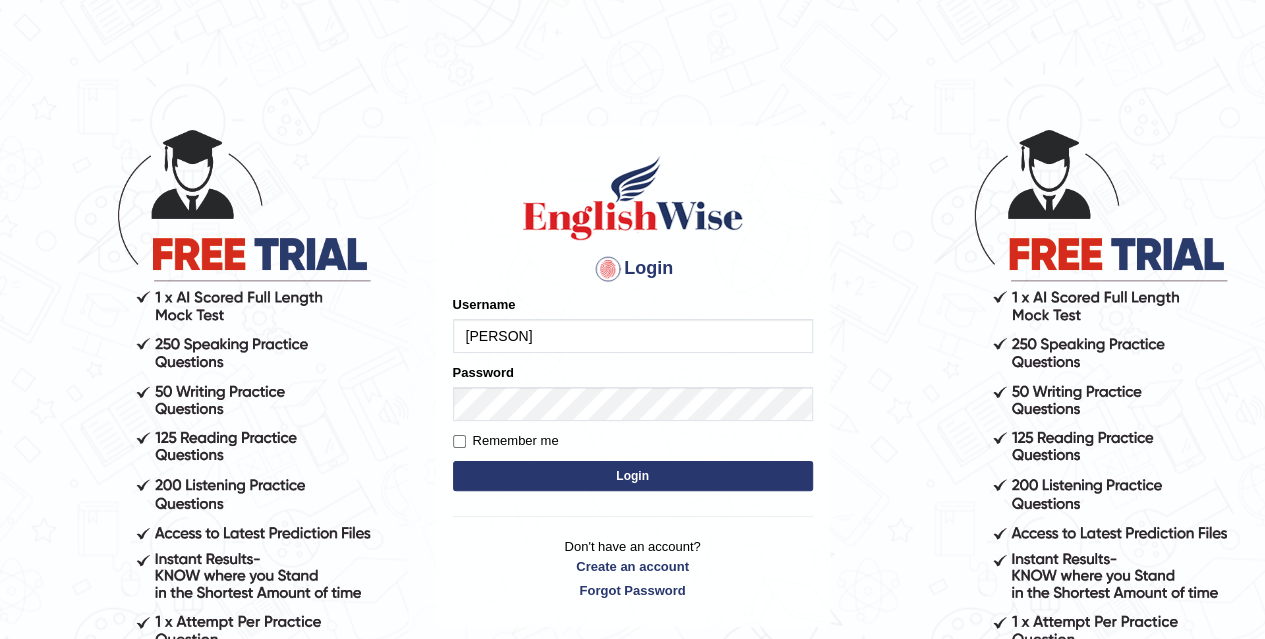 drag, startPoint x: 0, startPoint y: 0, endPoint x: 622, endPoint y: 471, distance: 780.2083 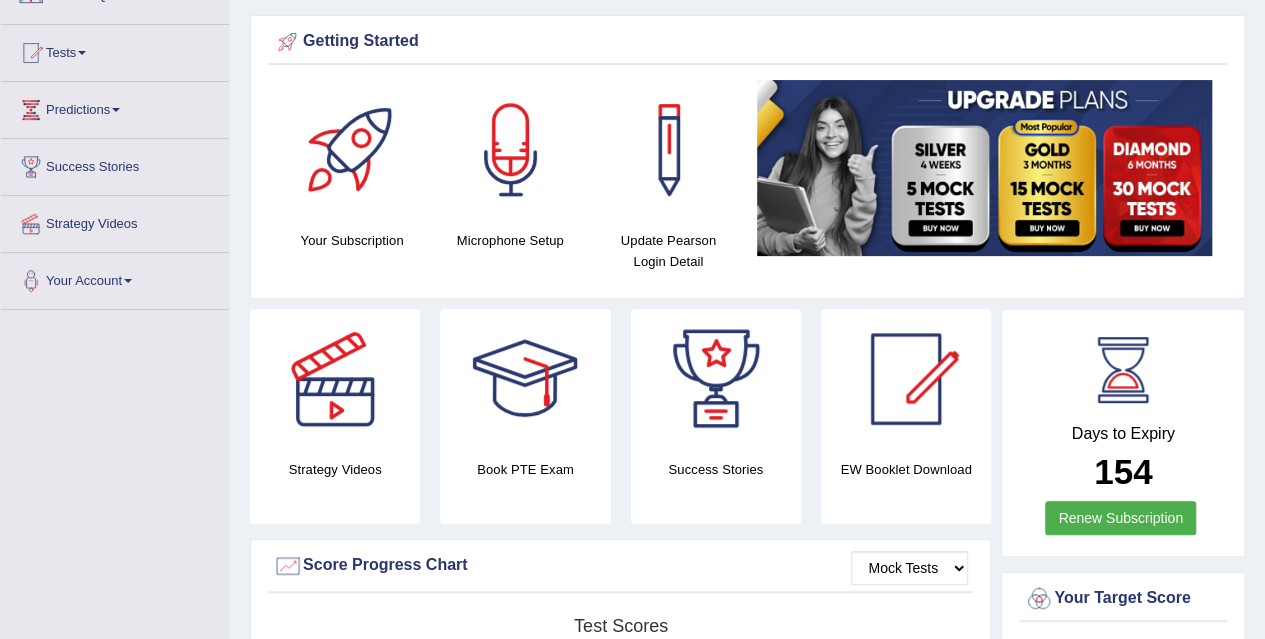 scroll, scrollTop: 0, scrollLeft: 0, axis: both 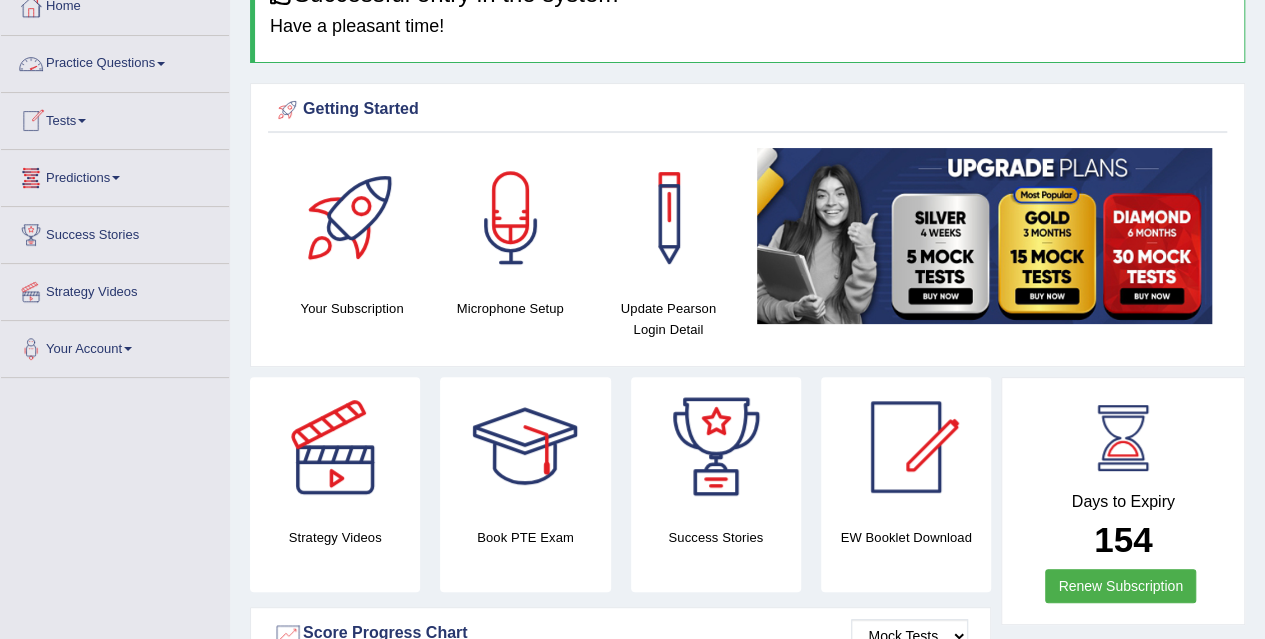 click on "Tests" at bounding box center (115, 118) 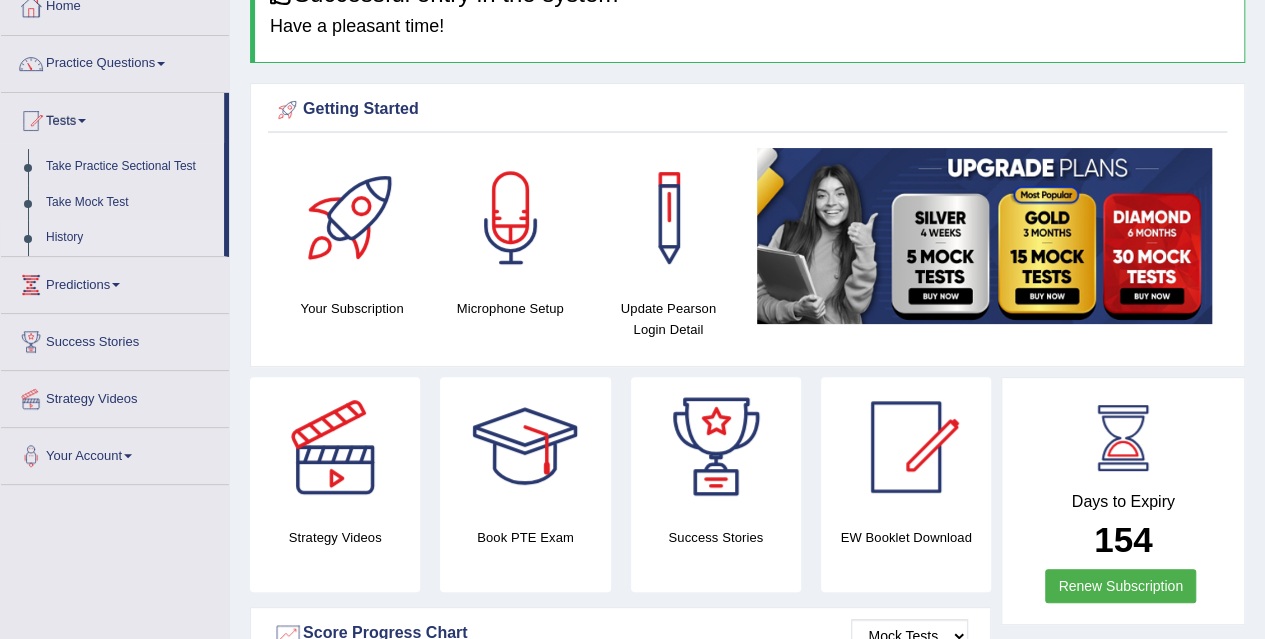 click on "History" at bounding box center [130, 238] 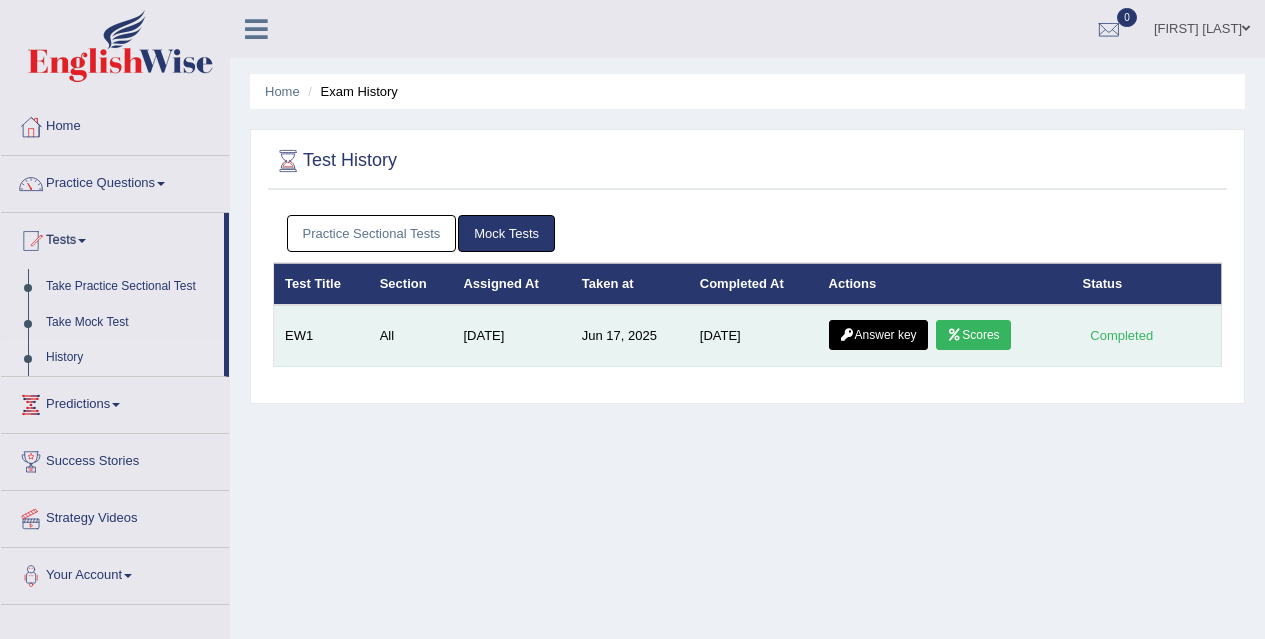 scroll, scrollTop: 0, scrollLeft: 0, axis: both 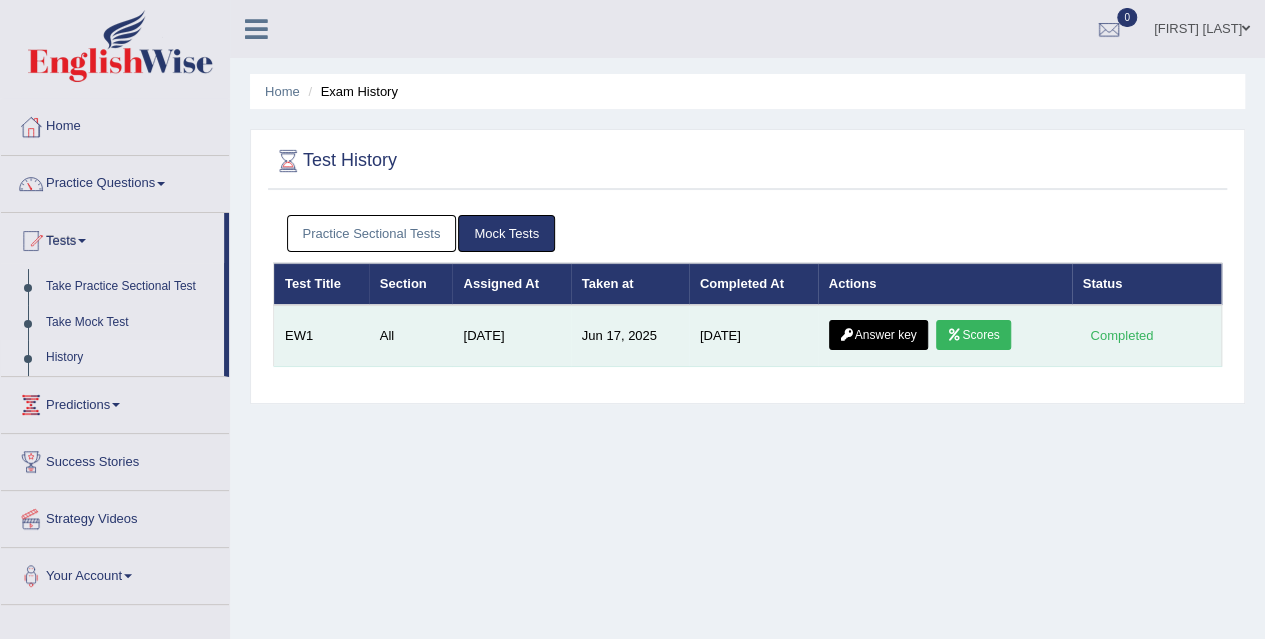 click on "Scores" at bounding box center [973, 335] 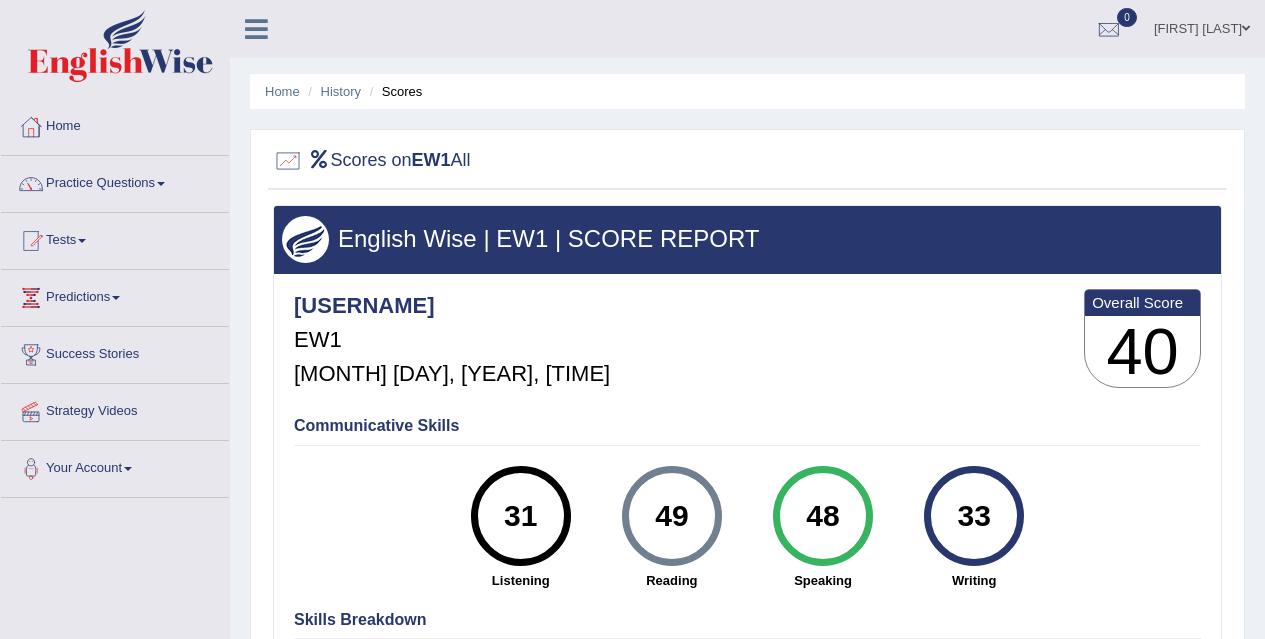 scroll, scrollTop: 0, scrollLeft: 0, axis: both 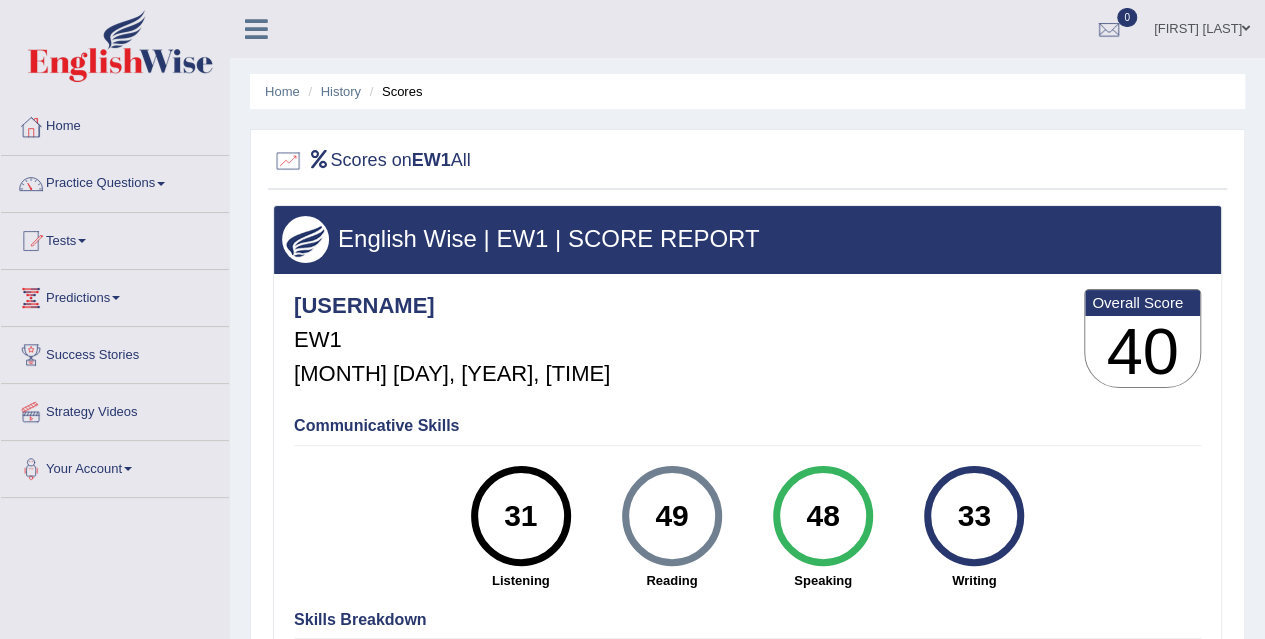 drag, startPoint x: 131, startPoint y: 176, endPoint x: 104, endPoint y: 184, distance: 28.160255 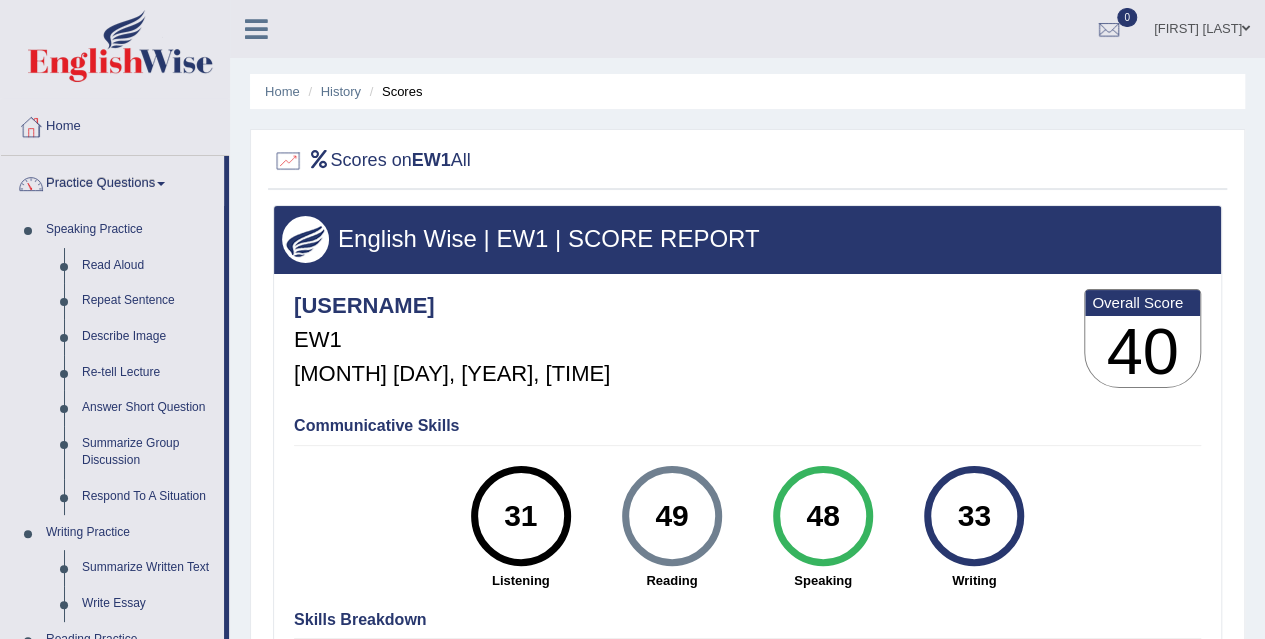 click on "Home" at bounding box center (115, 124) 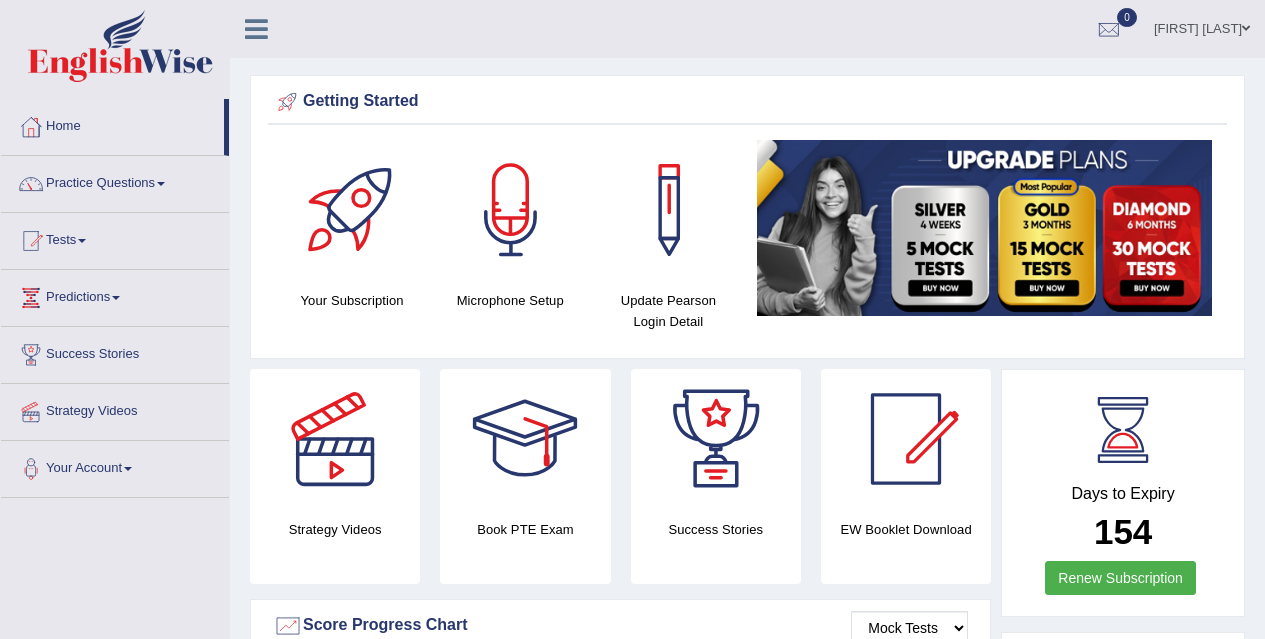 scroll, scrollTop: 0, scrollLeft: 0, axis: both 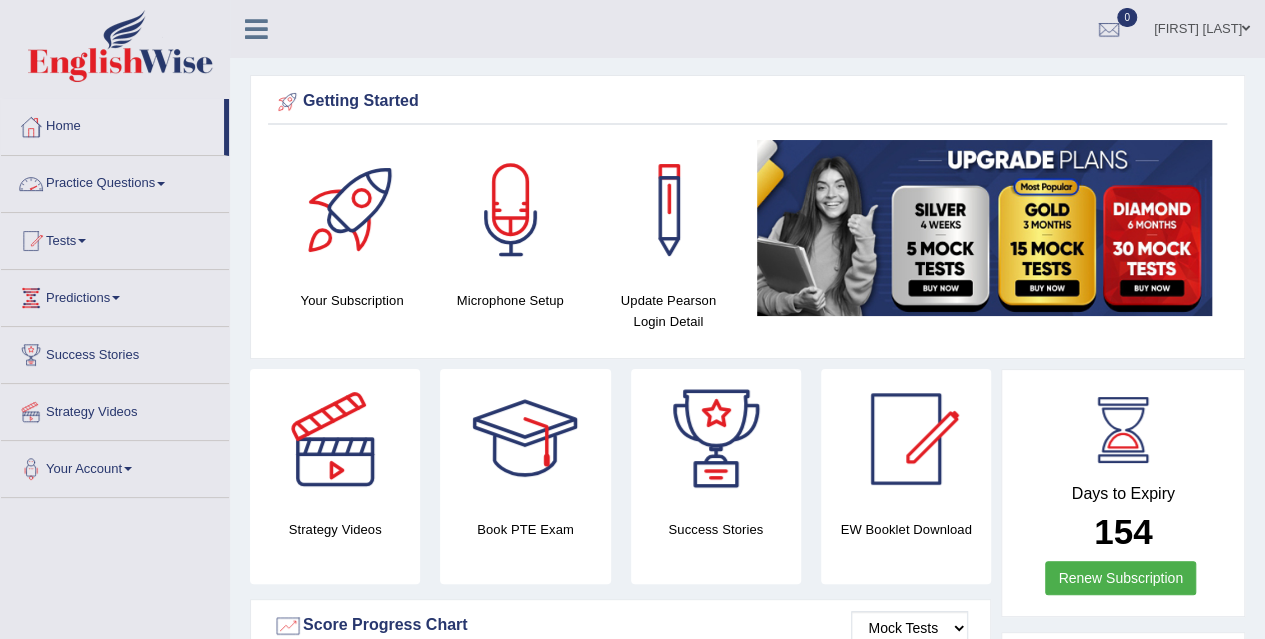 click on "Practice Questions" at bounding box center [115, 181] 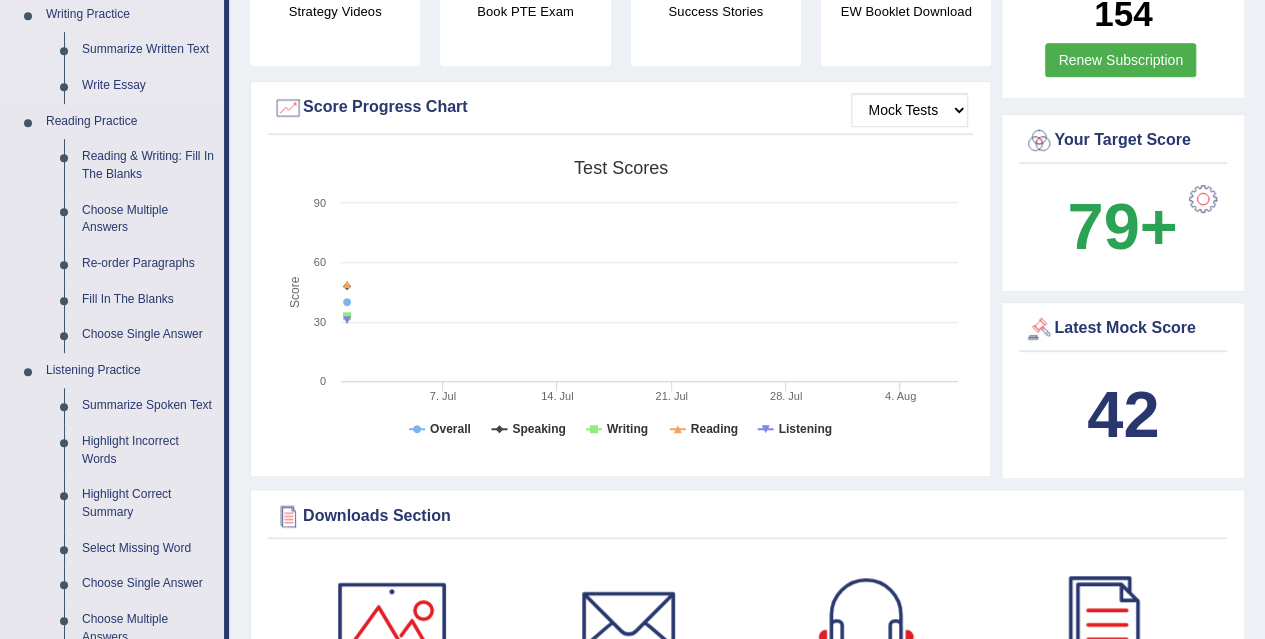 scroll, scrollTop: 520, scrollLeft: 0, axis: vertical 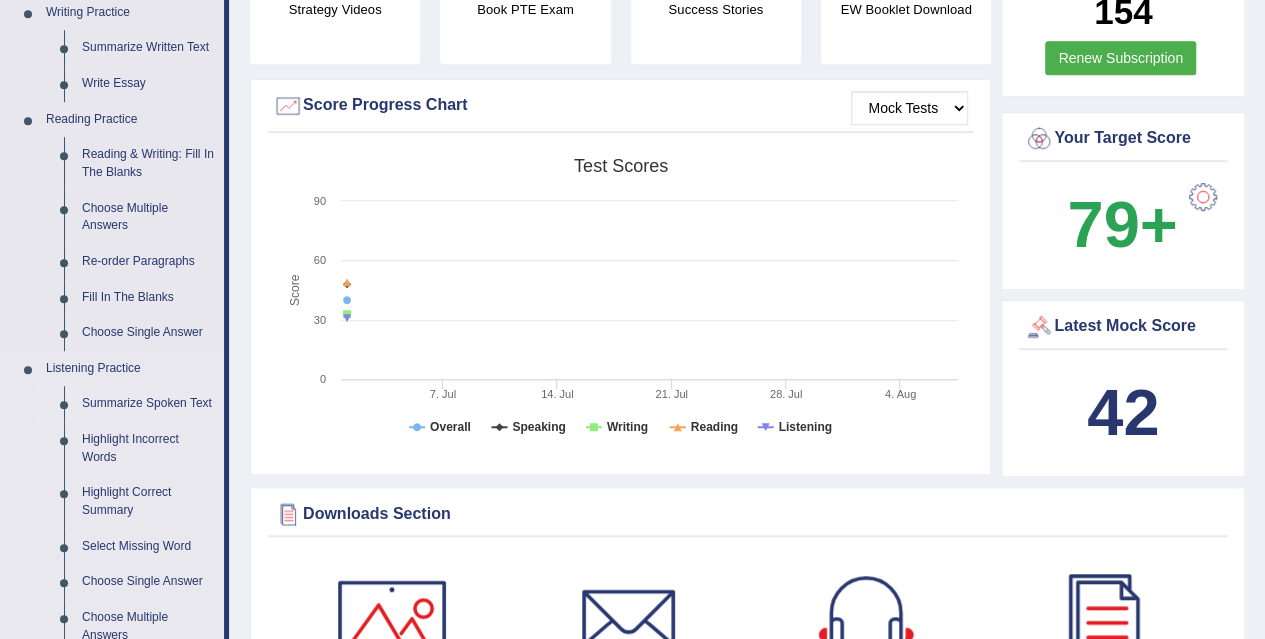 click on "Summarize Spoken Text" at bounding box center (148, 404) 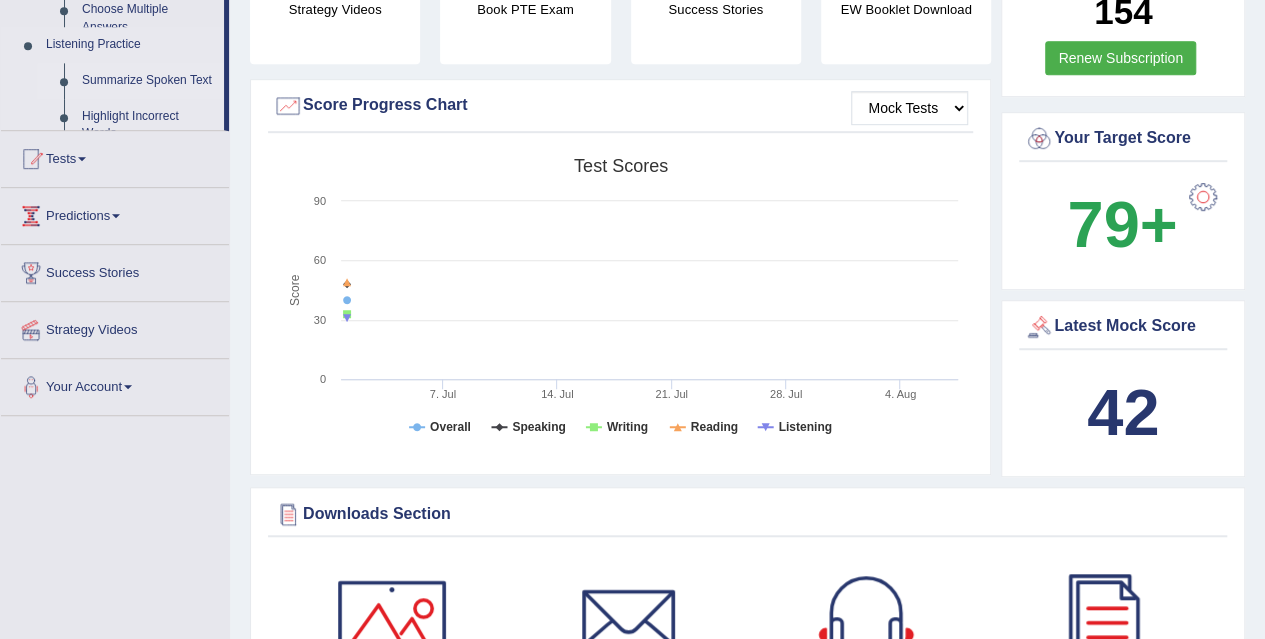scroll, scrollTop: 461, scrollLeft: 0, axis: vertical 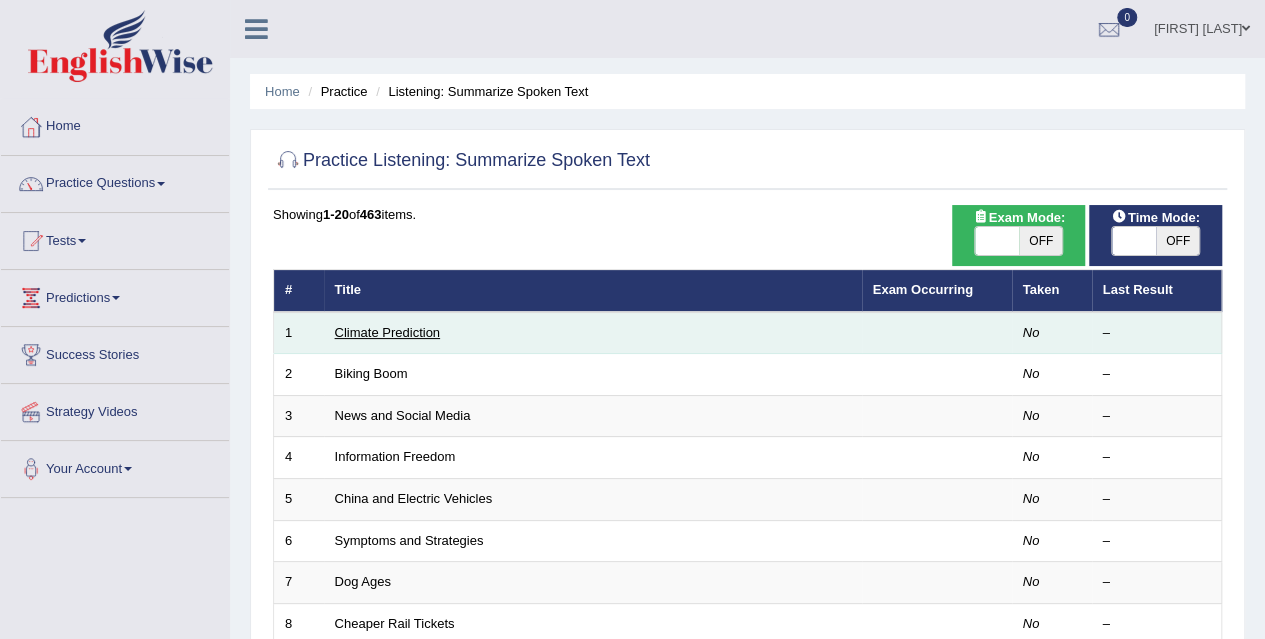 click on "Climate Prediction" at bounding box center [388, 332] 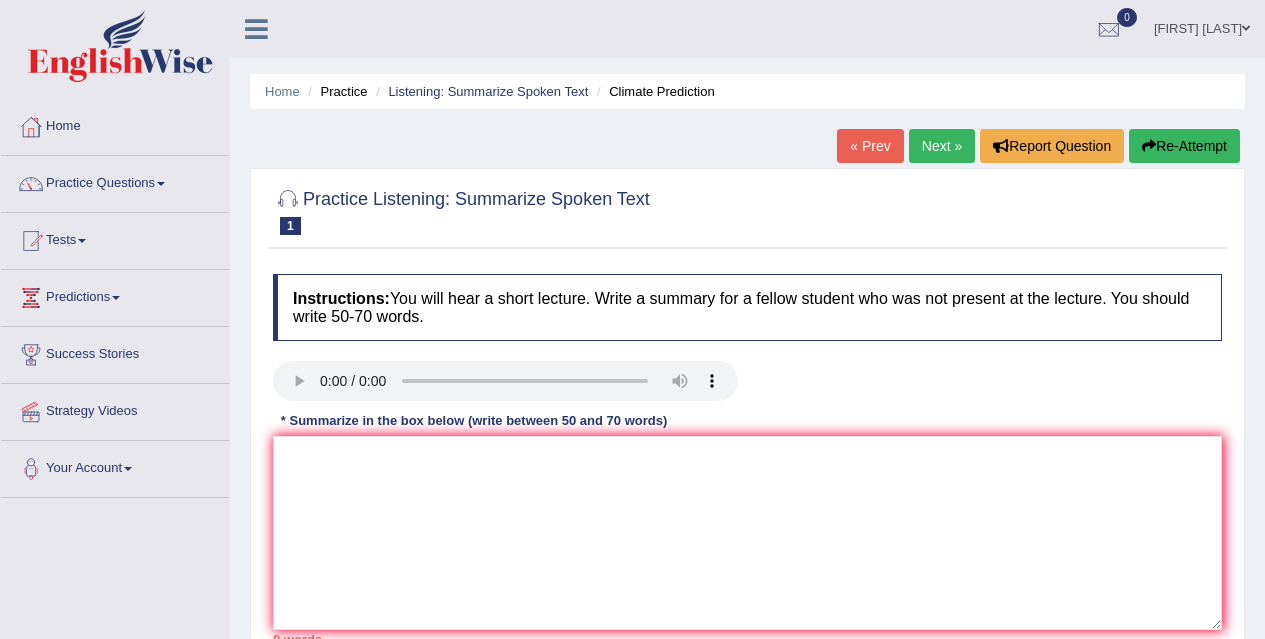 scroll, scrollTop: 0, scrollLeft: 0, axis: both 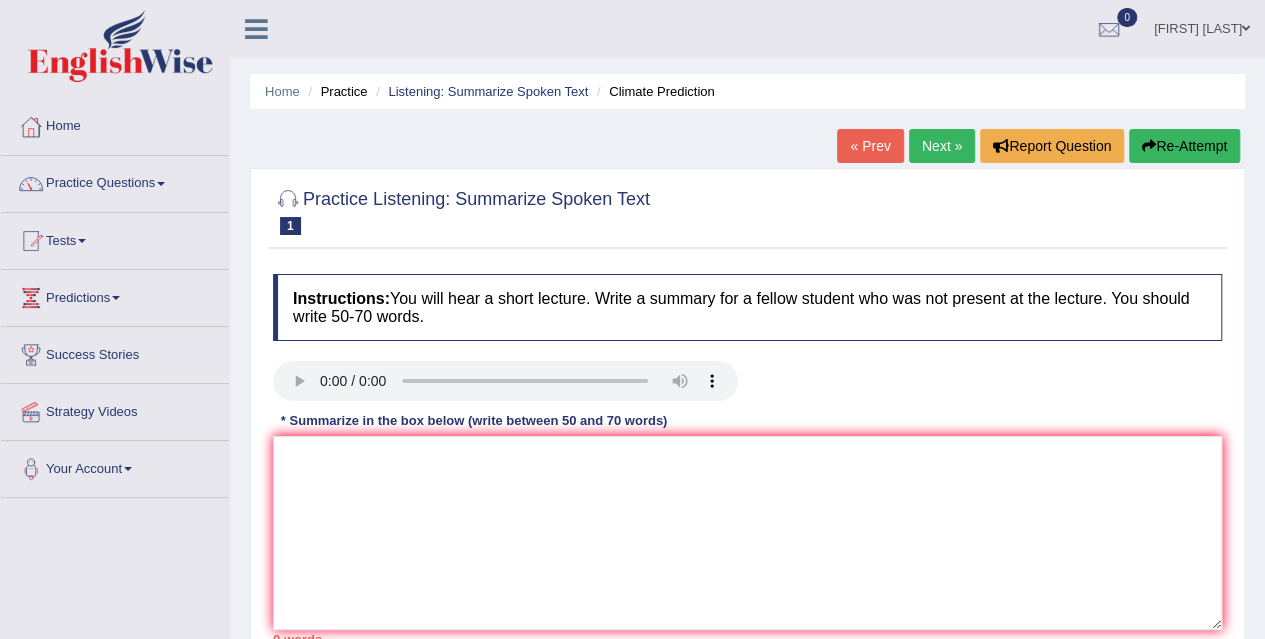 click on "Next »" at bounding box center (942, 146) 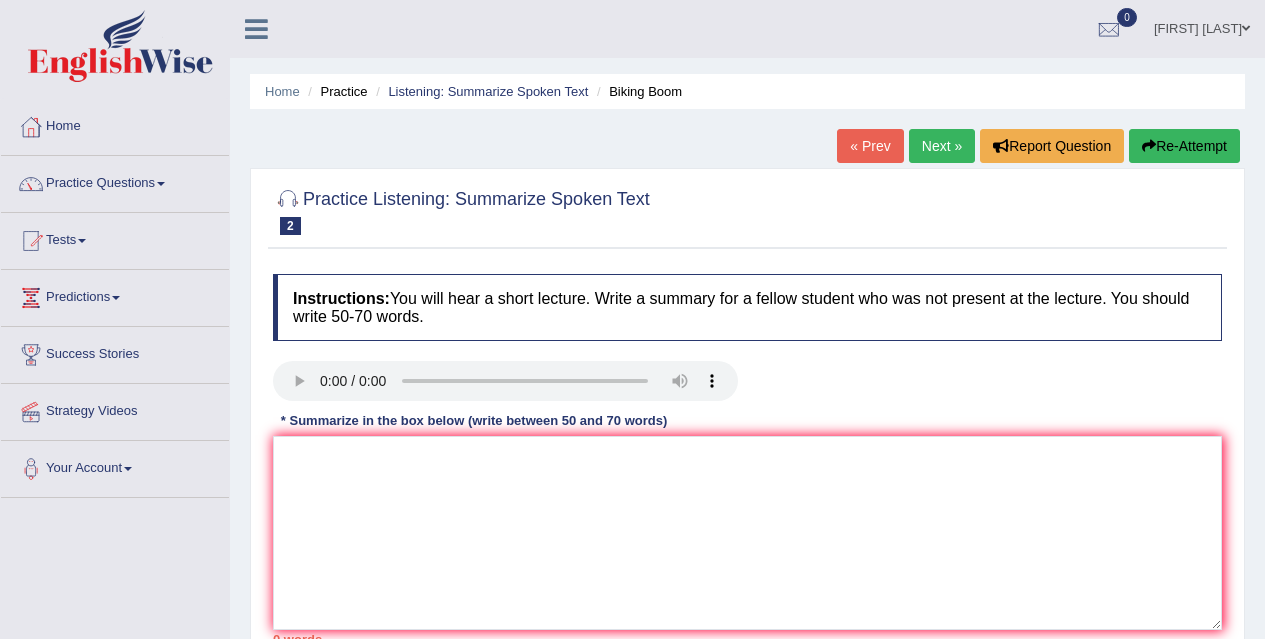 scroll, scrollTop: 0, scrollLeft: 0, axis: both 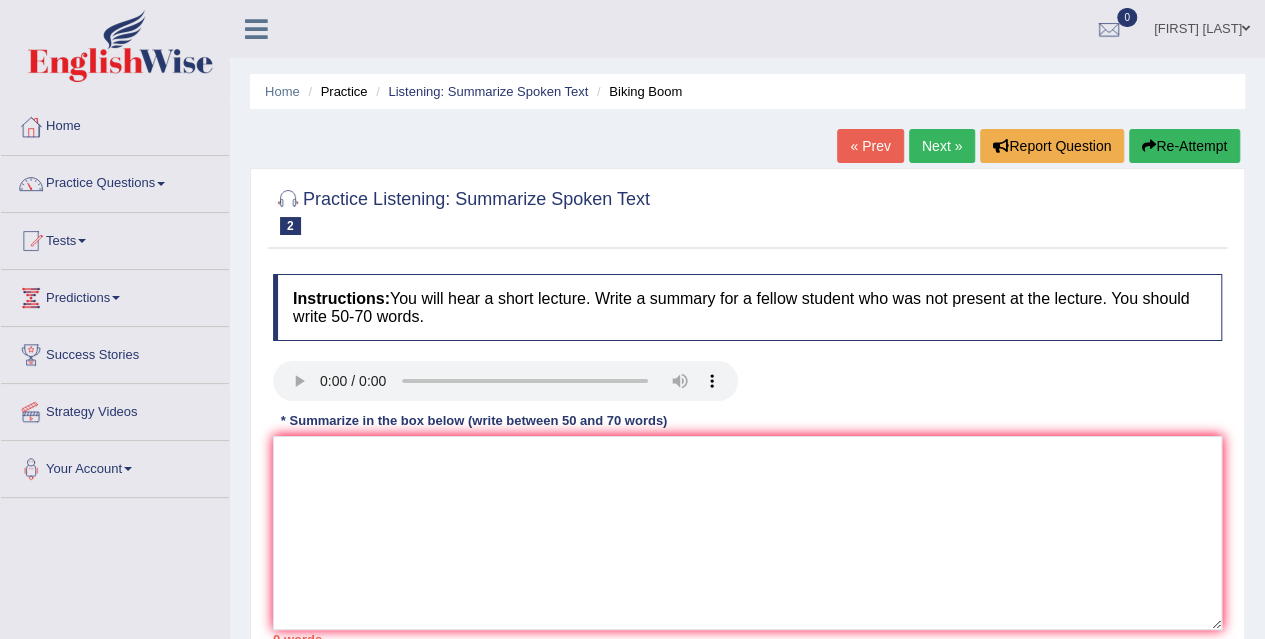 click on "Next »" at bounding box center [942, 146] 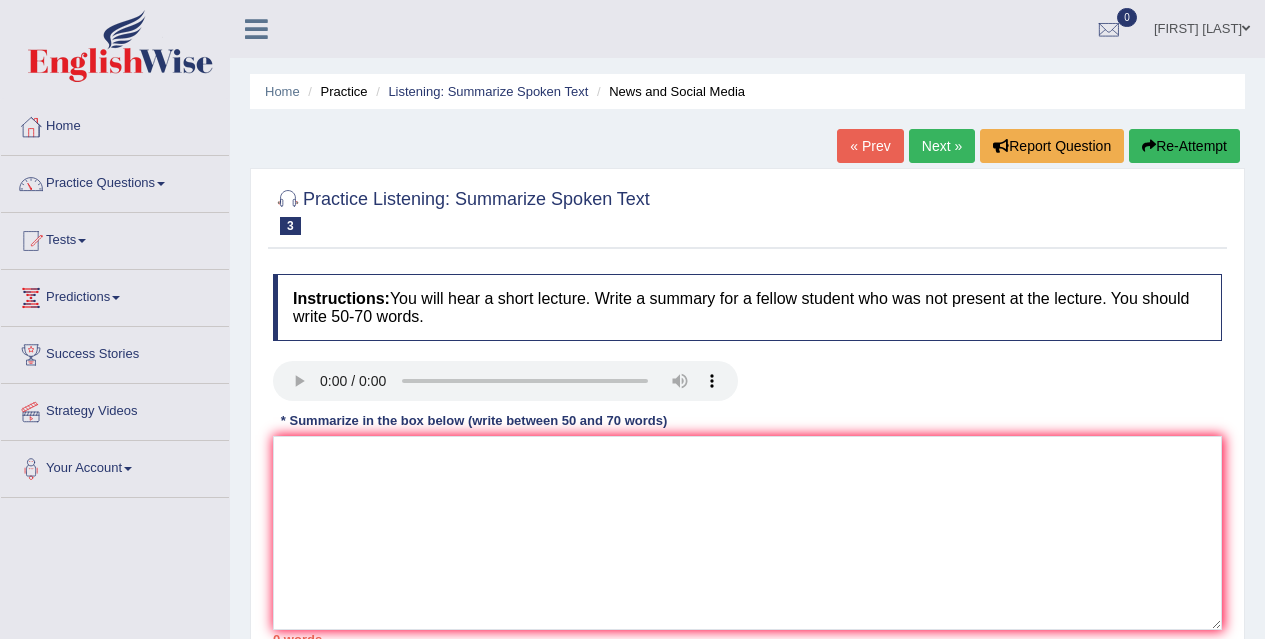 scroll, scrollTop: 0, scrollLeft: 0, axis: both 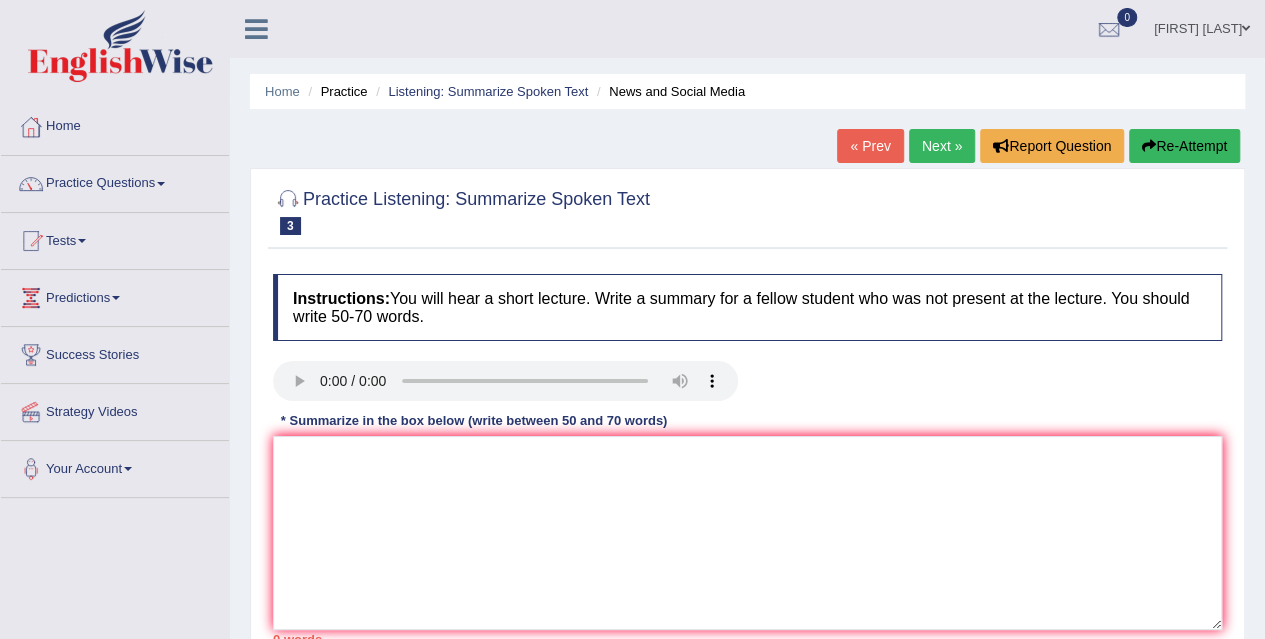 click on "« Prev Next »  Report Question  Re-Attempt" at bounding box center (1041, 148) 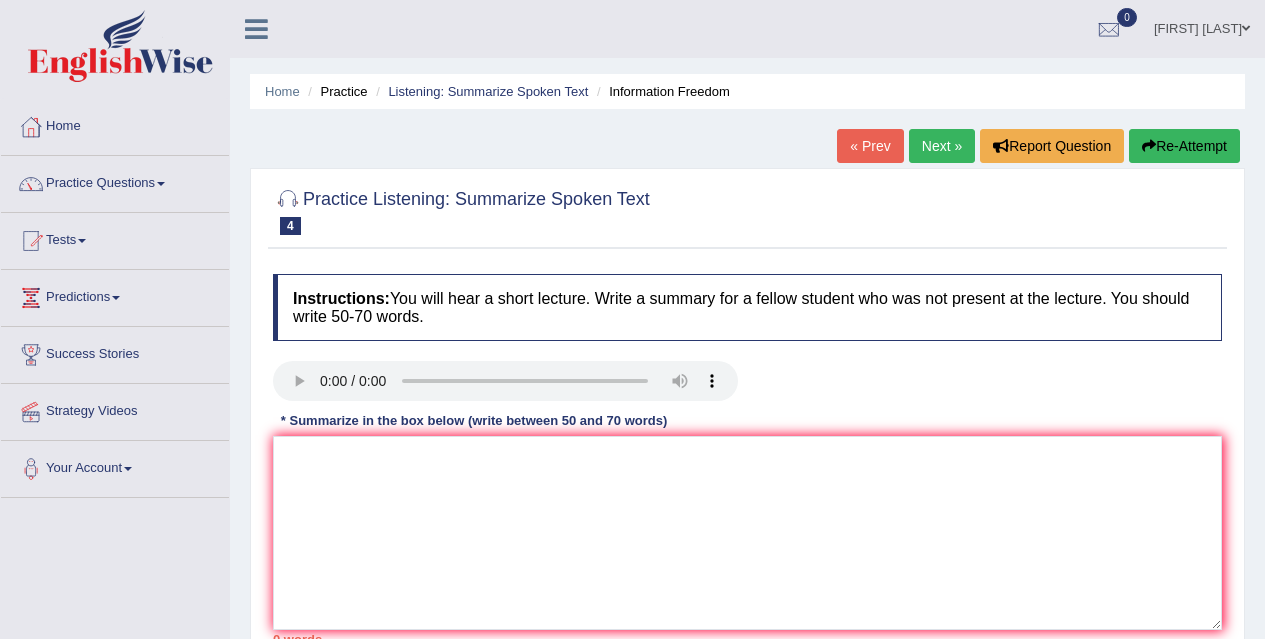 scroll, scrollTop: 0, scrollLeft: 0, axis: both 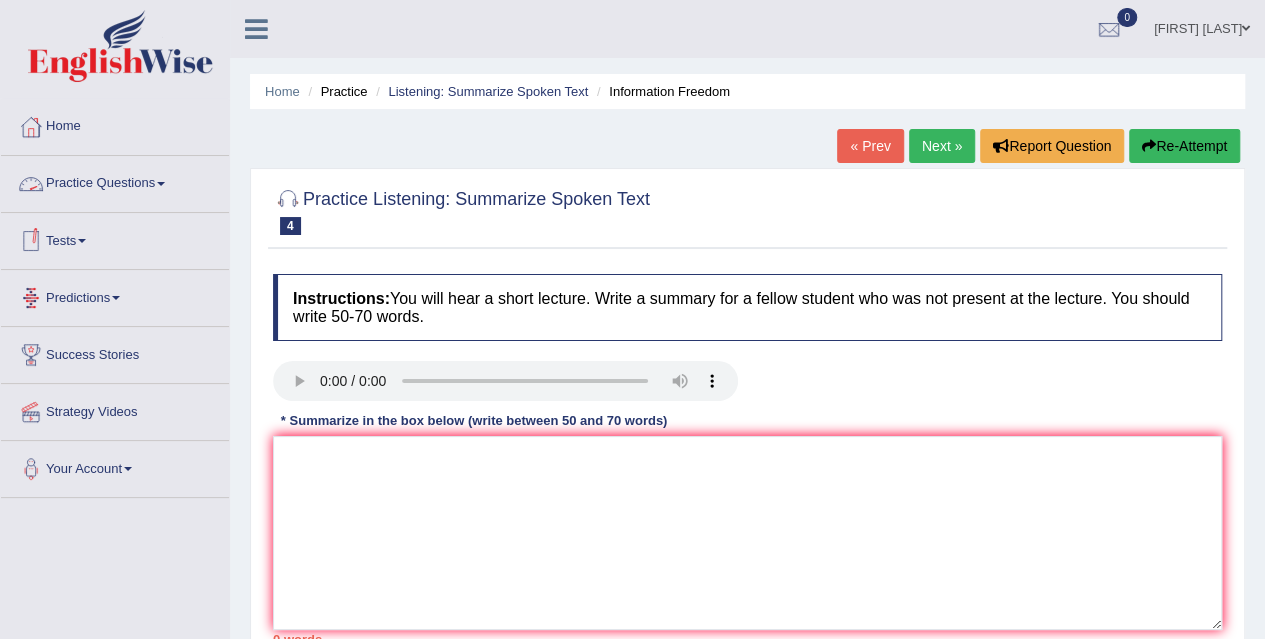 click on "Practice Questions" at bounding box center [115, 181] 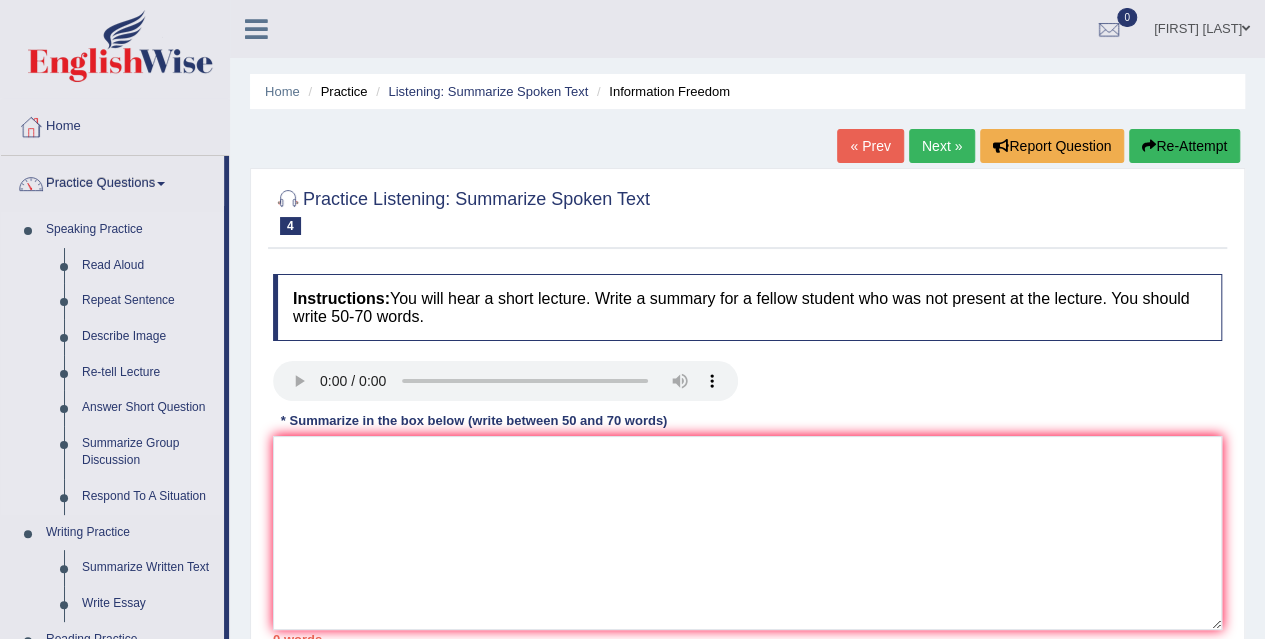 click on "Speaking Practice Read Aloud
Repeat Sentence
Describe Image
Re-tell Lecture
Answer Short Question
Summarize Group Discussion
Respond To A Situation" at bounding box center [112, 363] 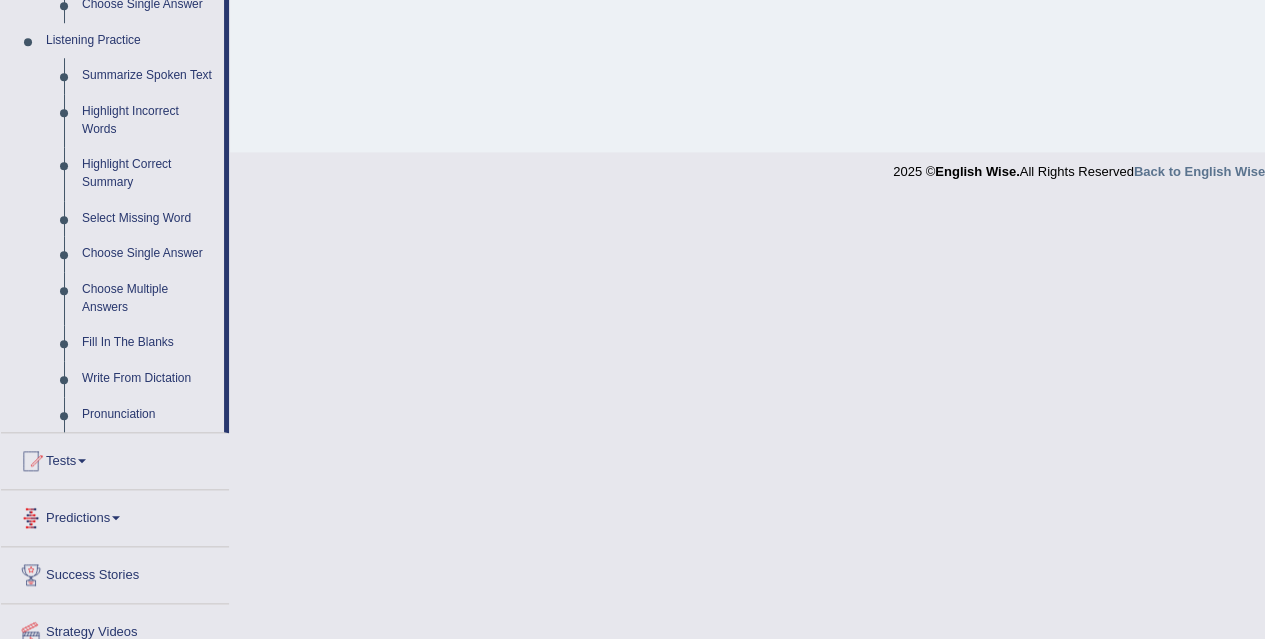 scroll, scrollTop: 844, scrollLeft: 0, axis: vertical 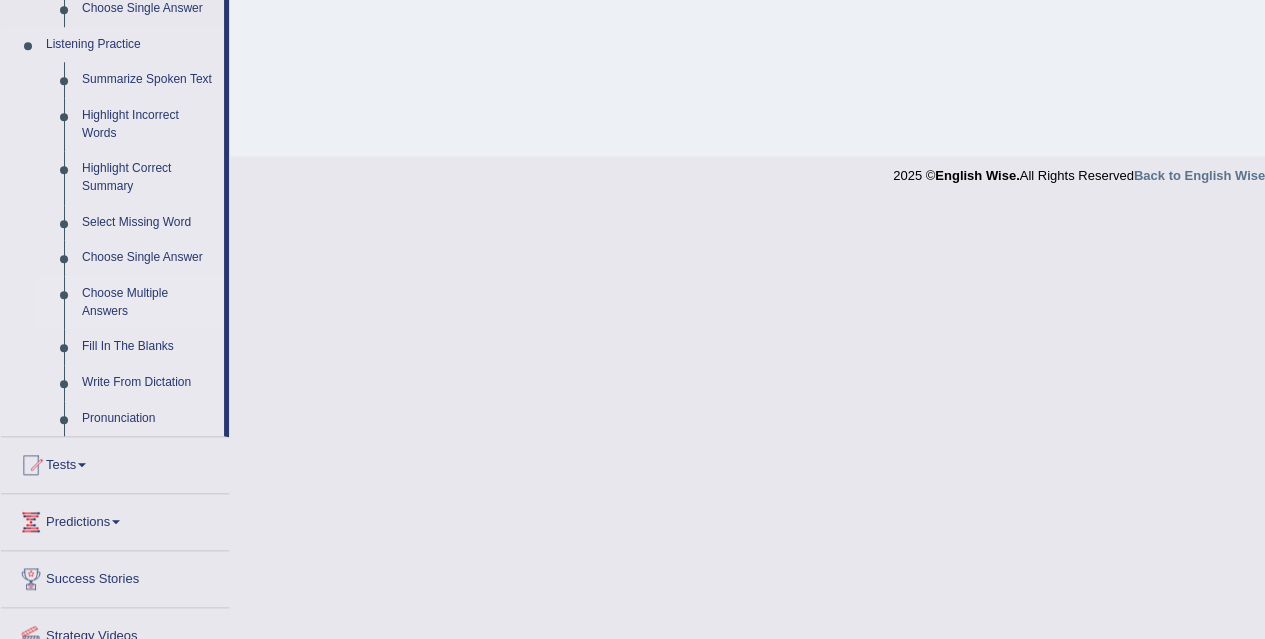 click on "Choose Multiple Answers" at bounding box center (148, 302) 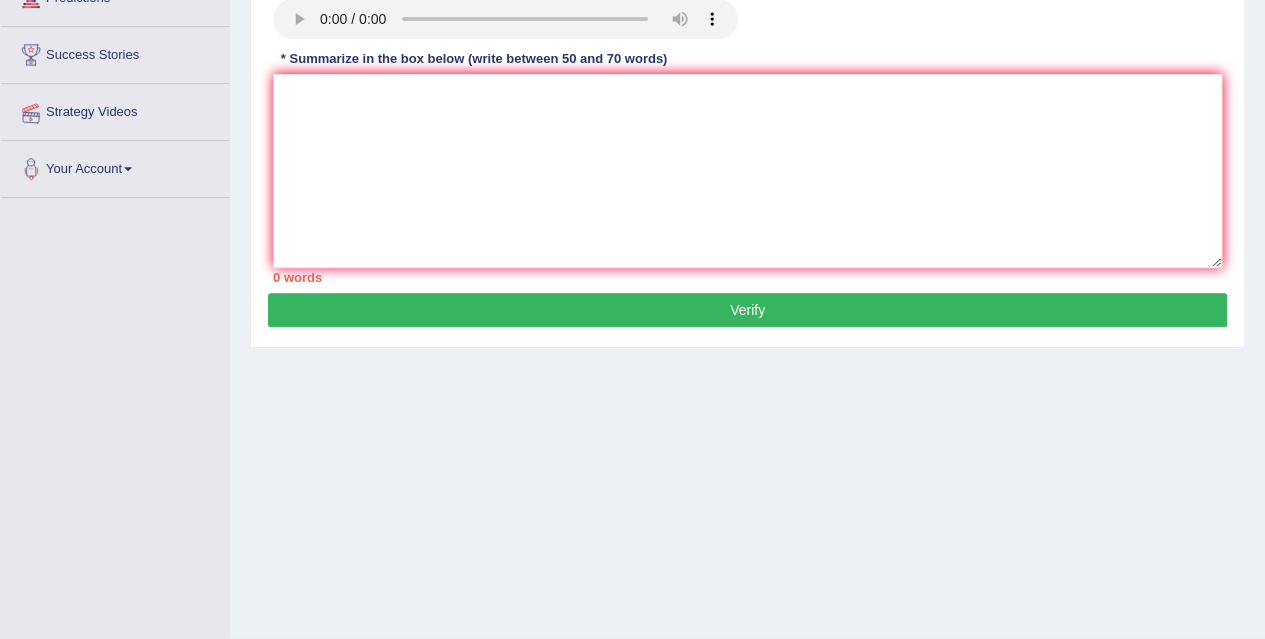 scroll, scrollTop: 222, scrollLeft: 0, axis: vertical 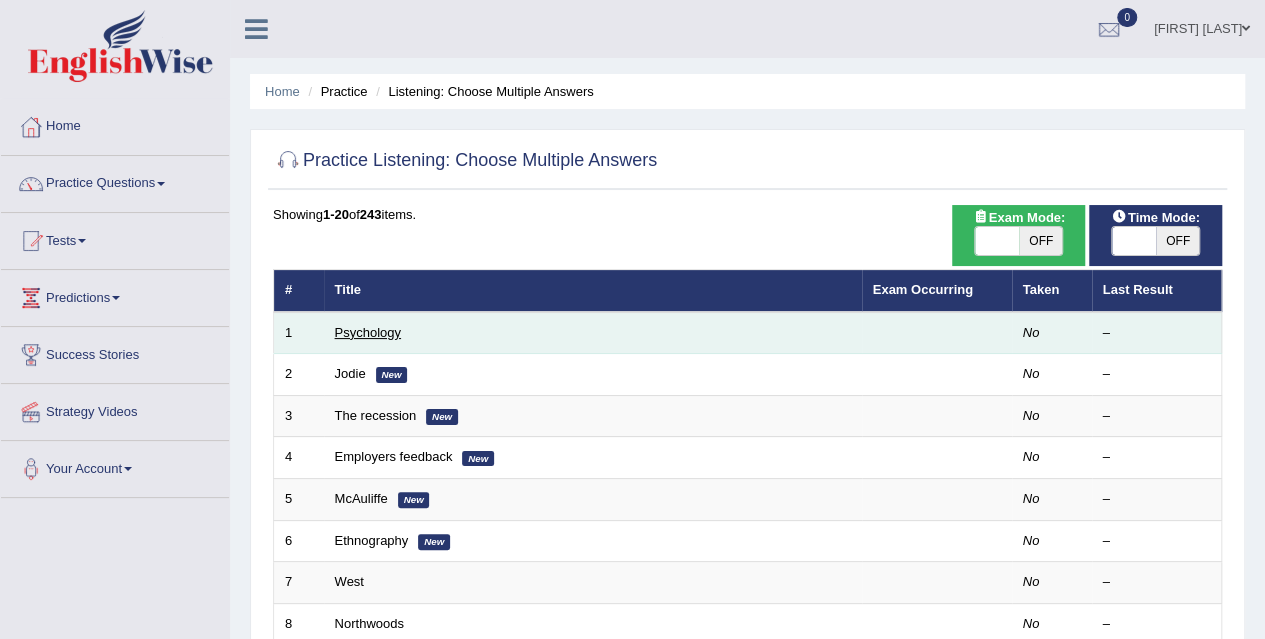 click on "Psychology" at bounding box center [368, 332] 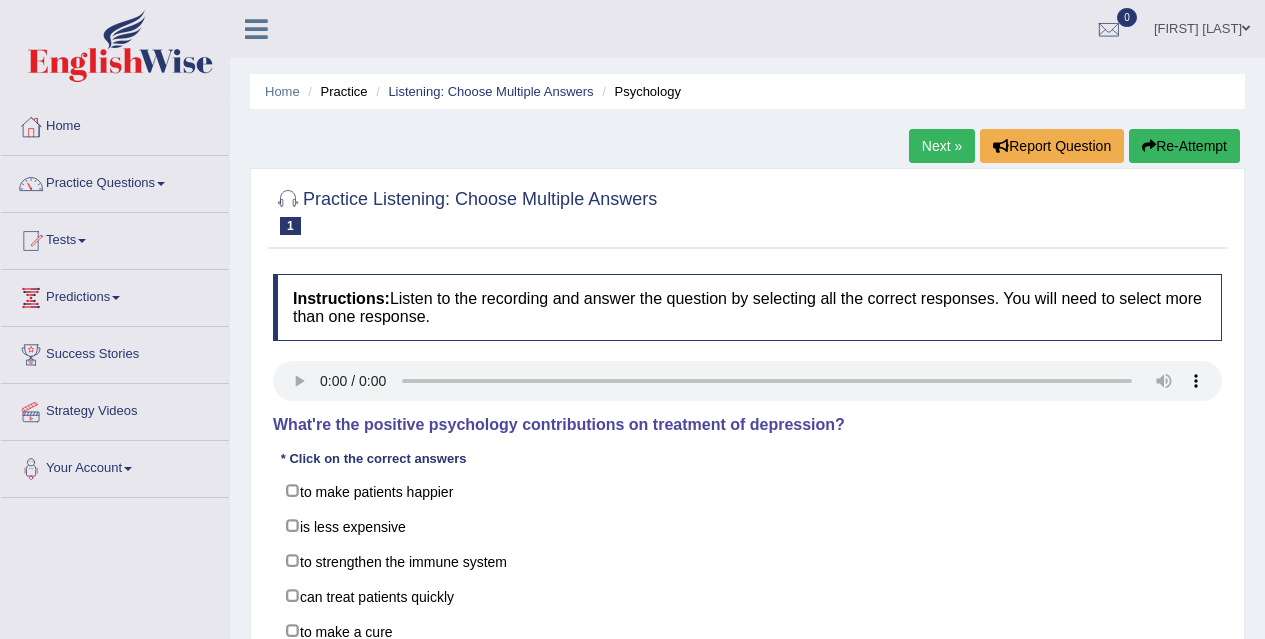 scroll, scrollTop: 0, scrollLeft: 0, axis: both 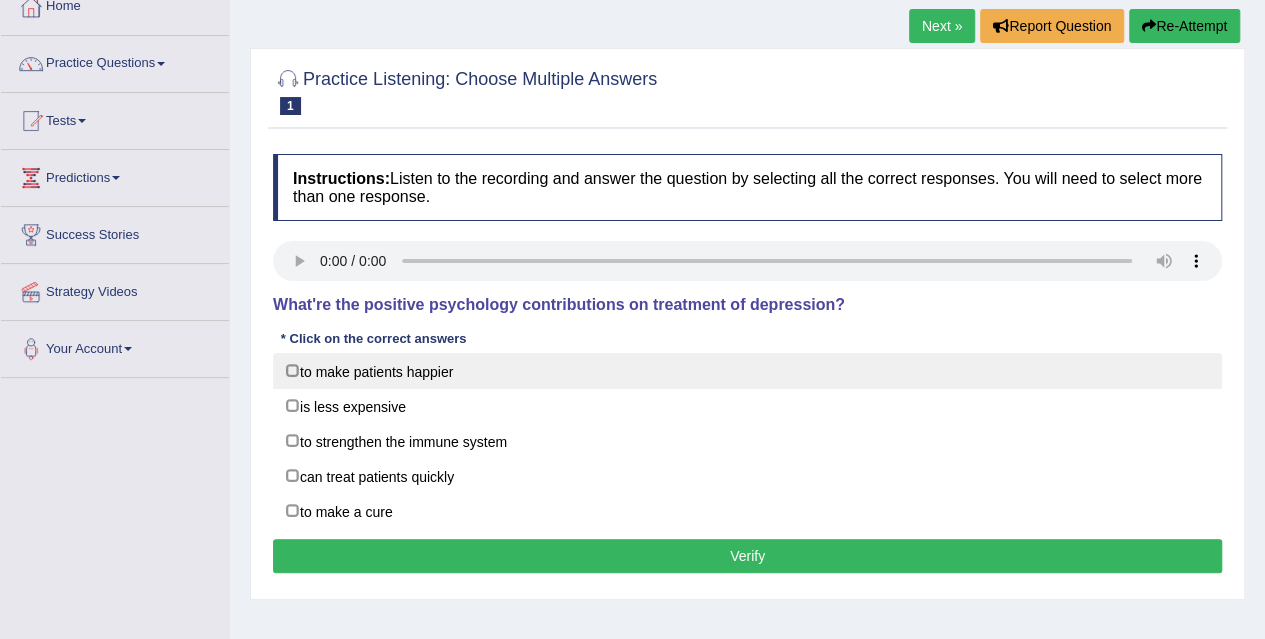 click on "to make patients happier" at bounding box center (747, 371) 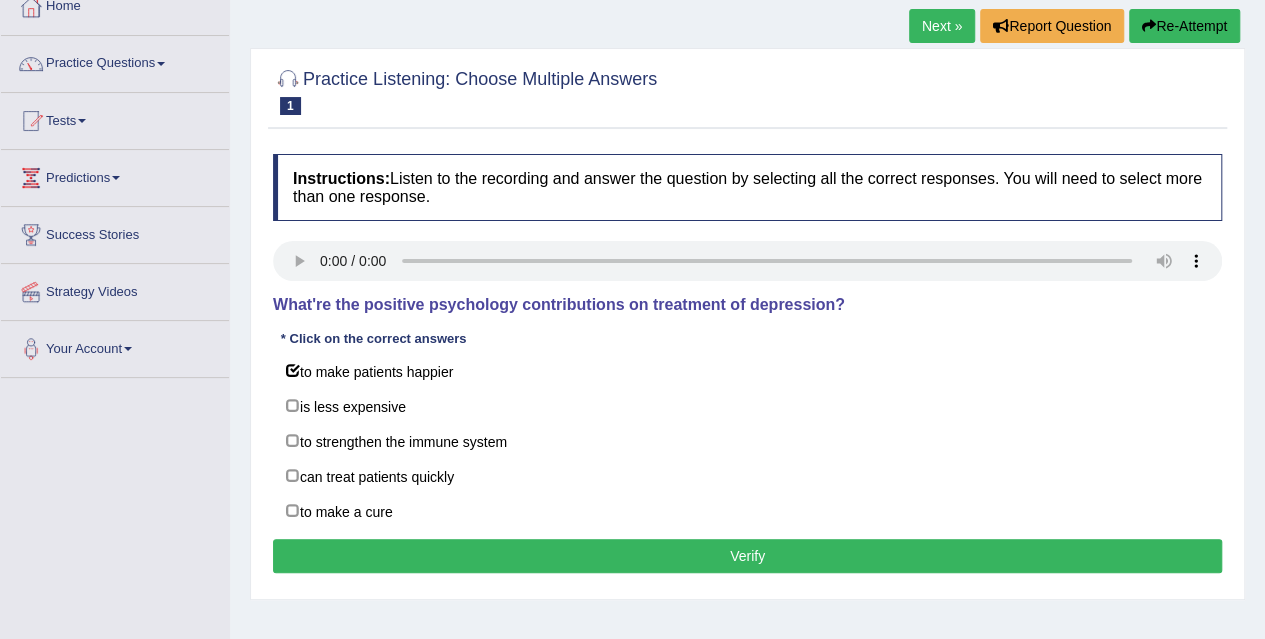 click on "Verify" at bounding box center (747, 556) 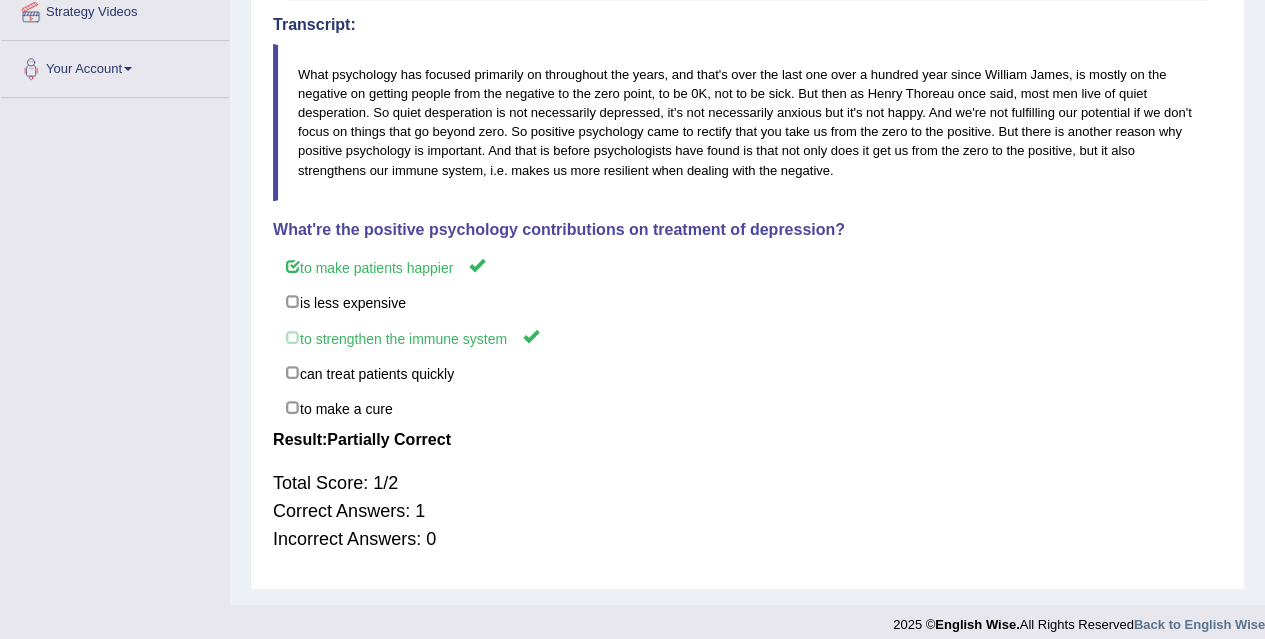 scroll, scrollTop: 360, scrollLeft: 0, axis: vertical 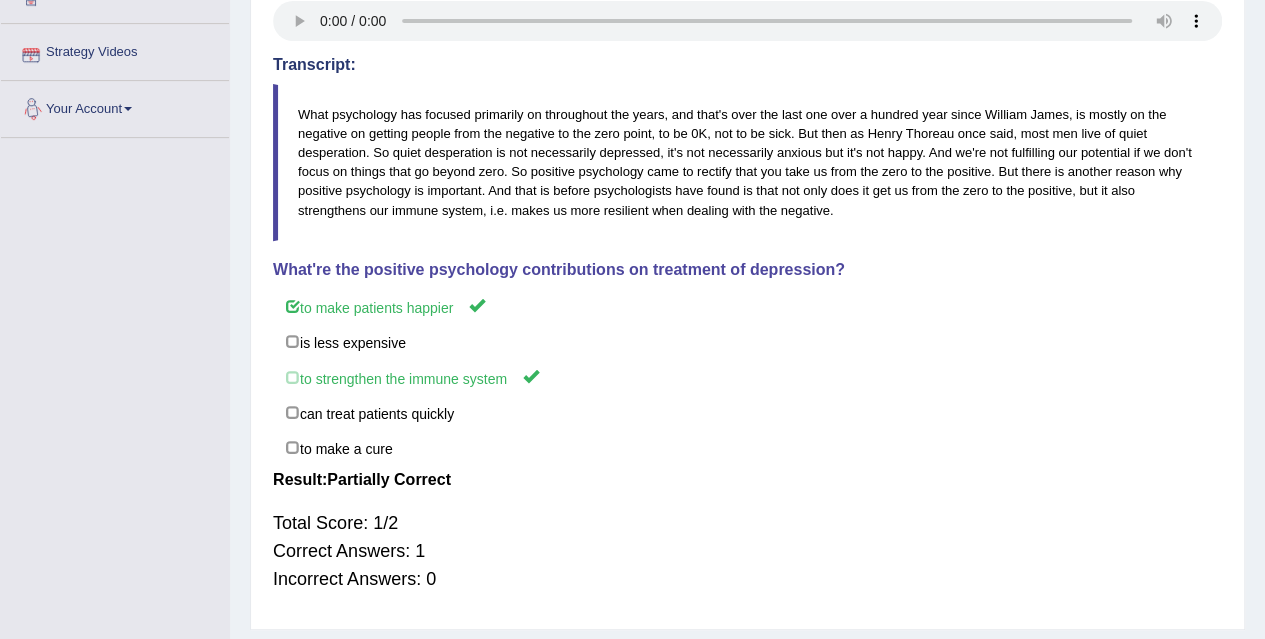 click on "Strategy Videos" at bounding box center (115, 49) 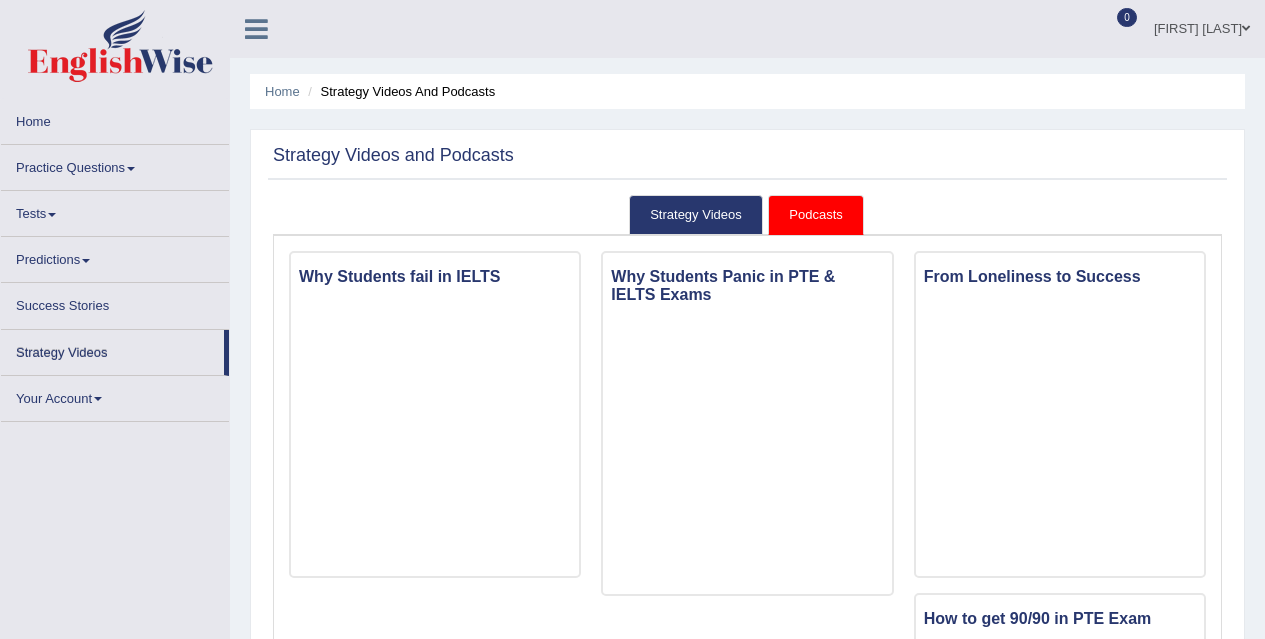 scroll, scrollTop: 0, scrollLeft: 0, axis: both 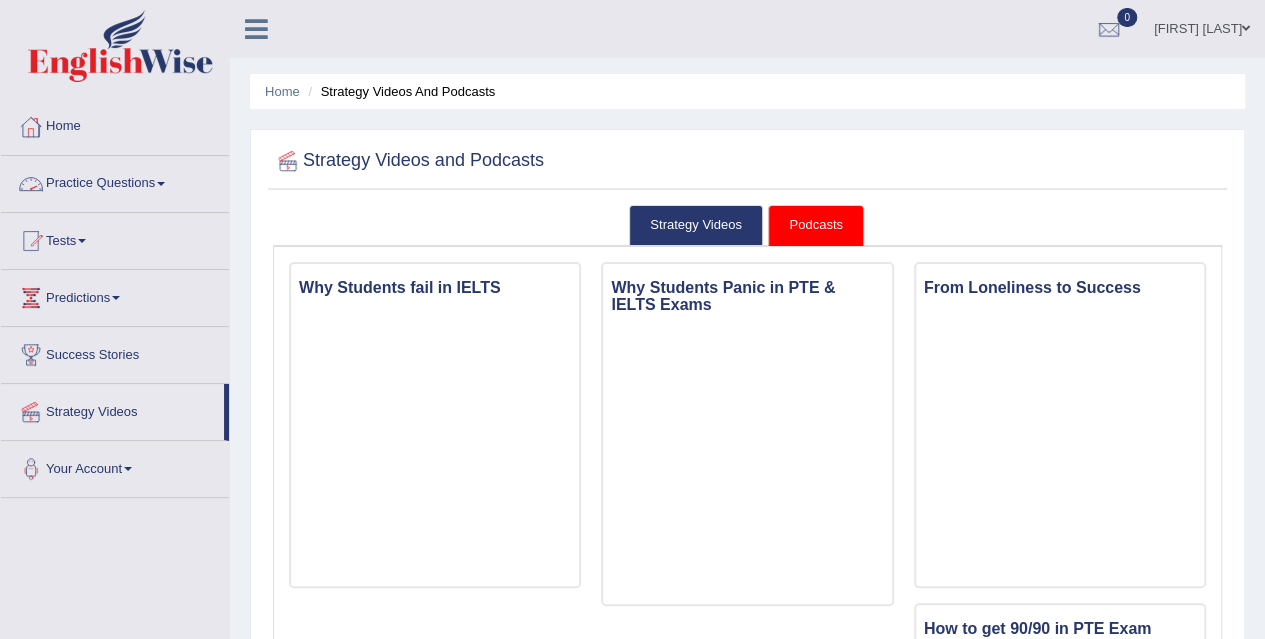click on "Practice Questions" at bounding box center (115, 181) 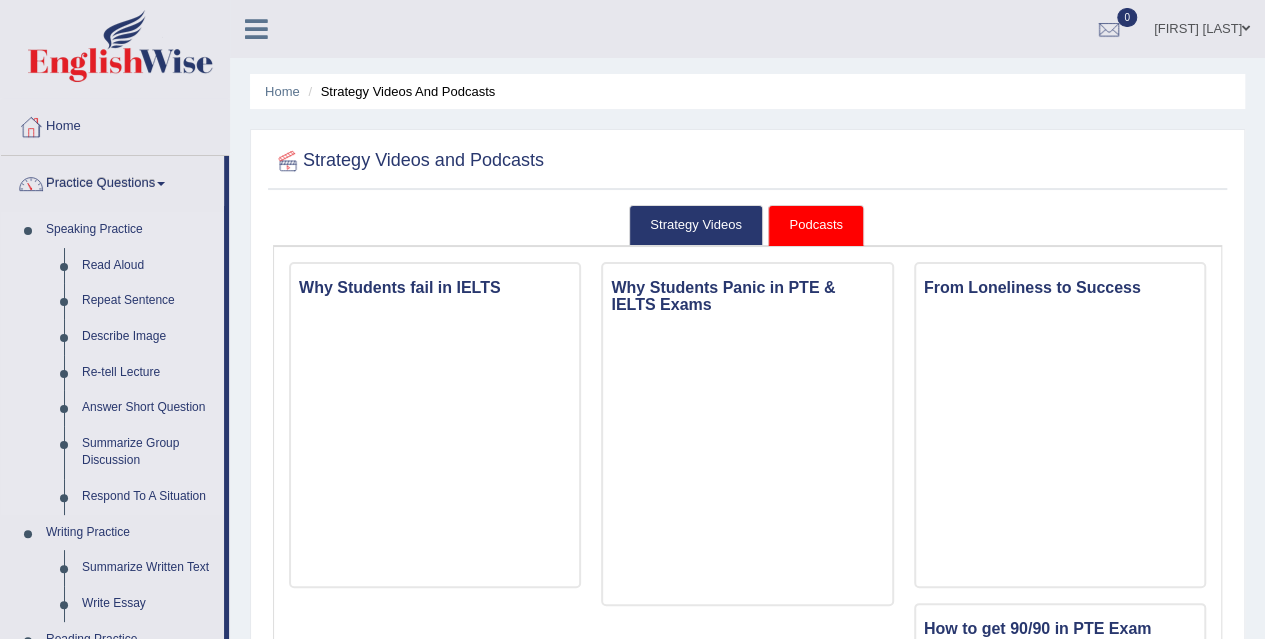 click on "Speaking Practice Read Aloud
Repeat Sentence
Describe Image
Re-tell Lecture
Answer Short Question
Summarize Group Discussion
Respond To A Situation" at bounding box center [112, 363] 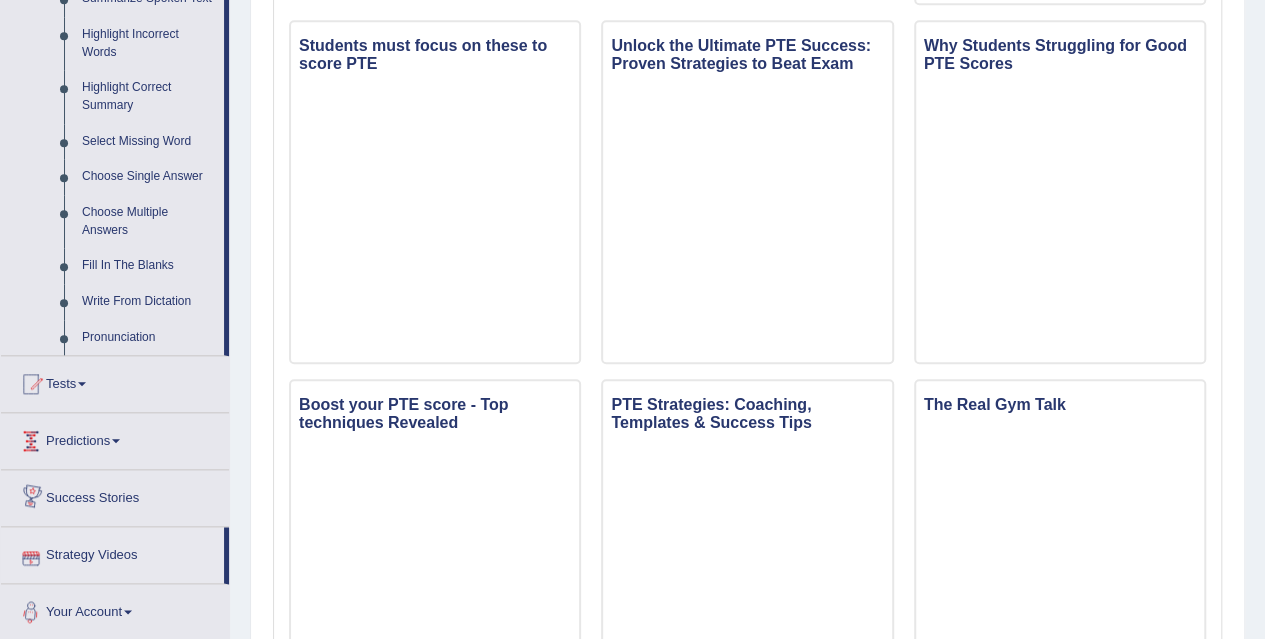 scroll, scrollTop: 920, scrollLeft: 0, axis: vertical 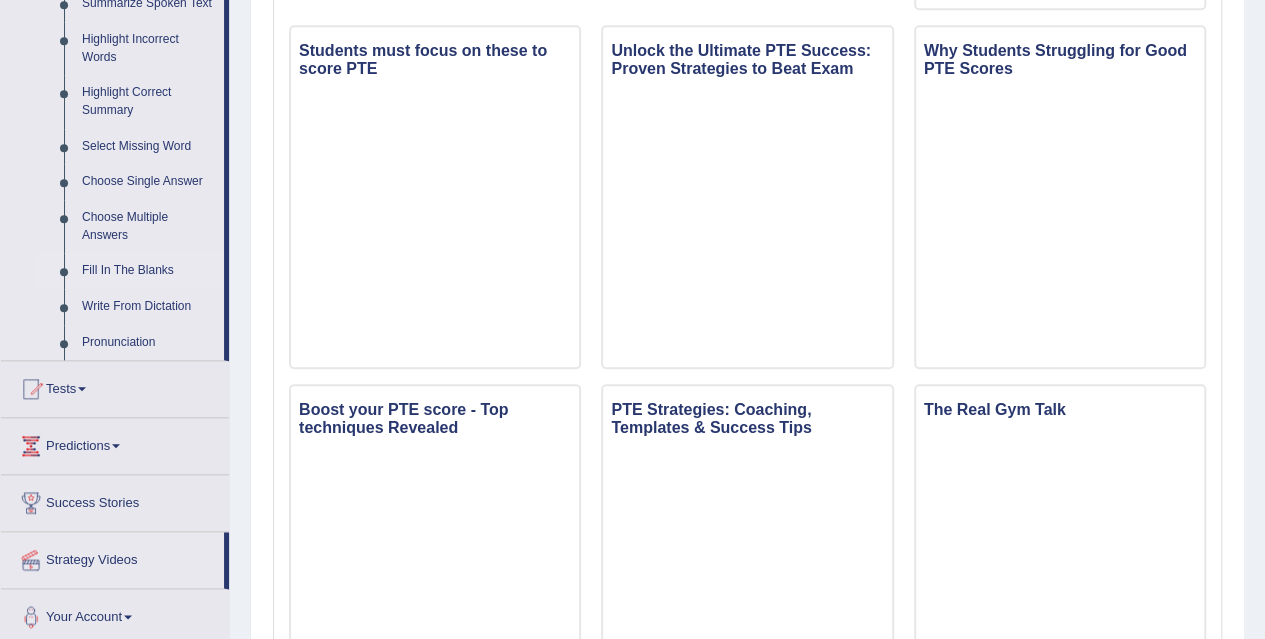 click on "Fill In The Blanks" at bounding box center [148, 271] 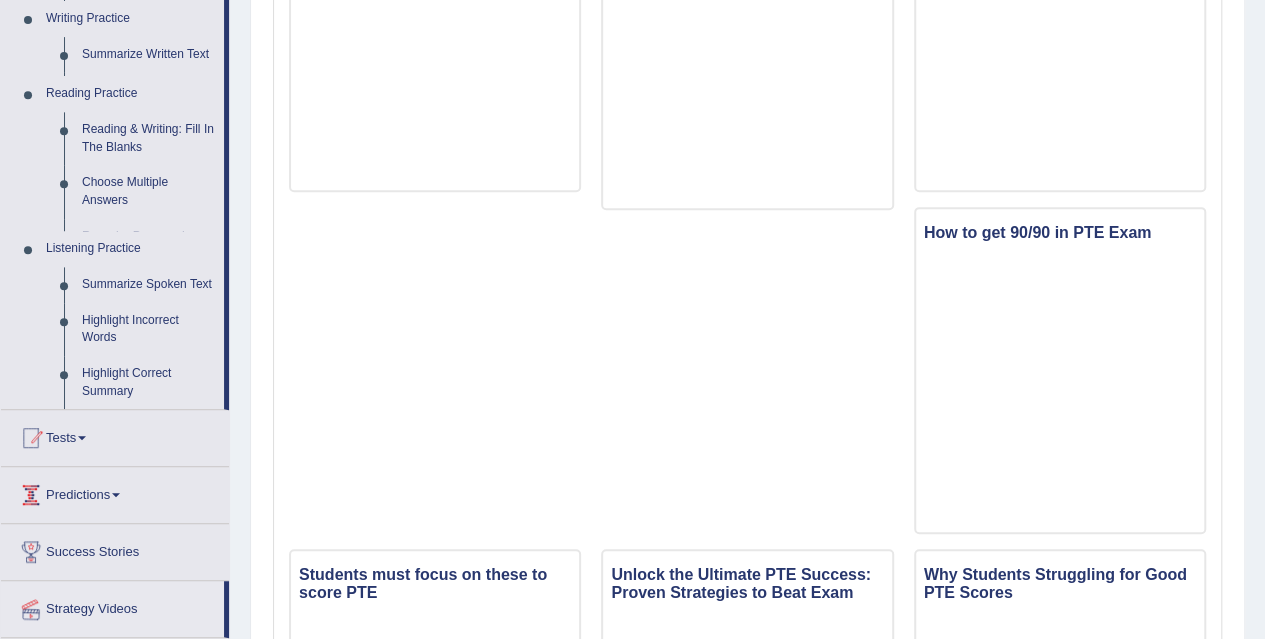 scroll, scrollTop: 259, scrollLeft: 0, axis: vertical 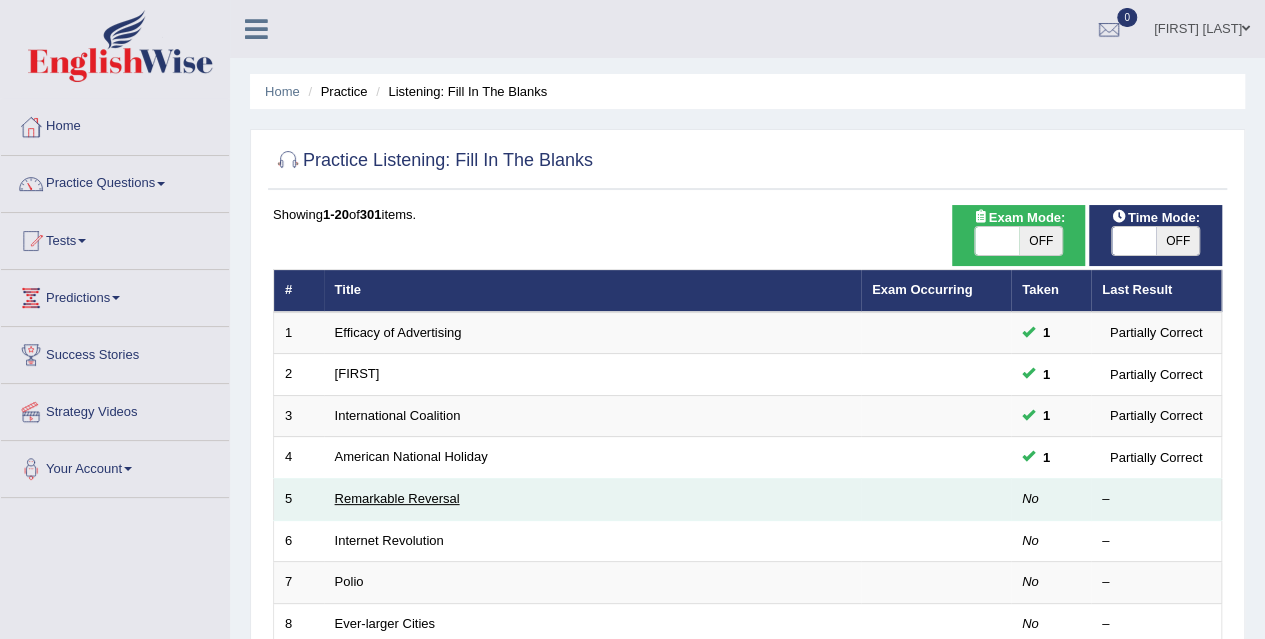 click on "Remarkable Reversal" at bounding box center [397, 498] 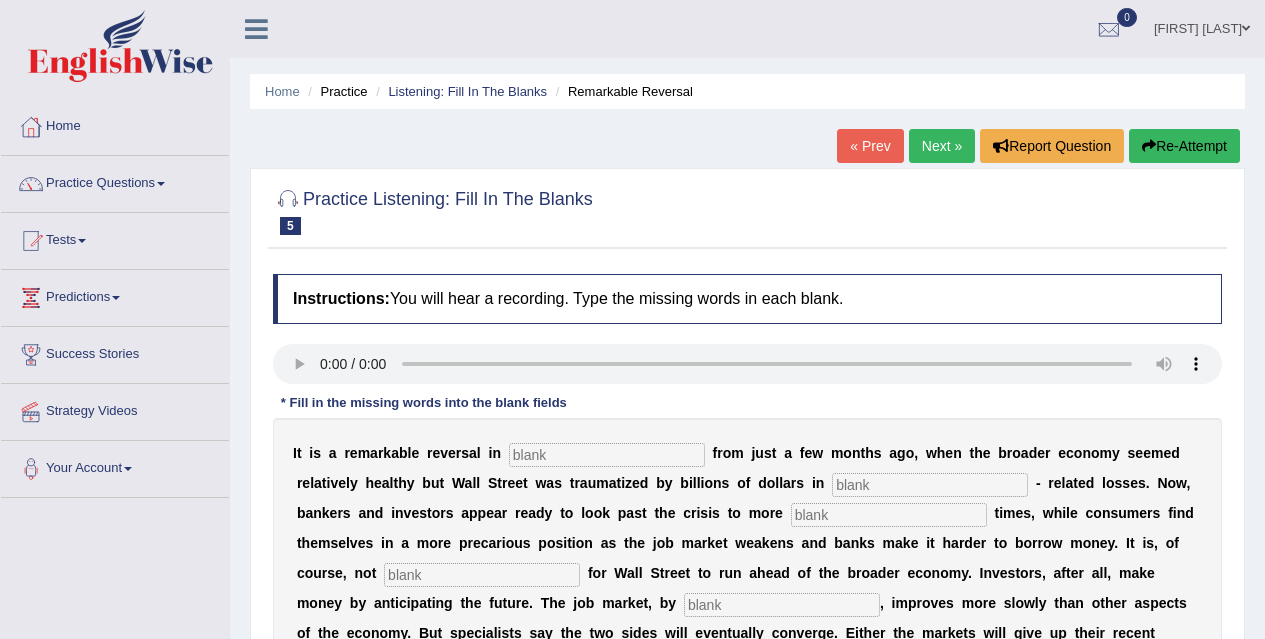 scroll, scrollTop: 0, scrollLeft: 0, axis: both 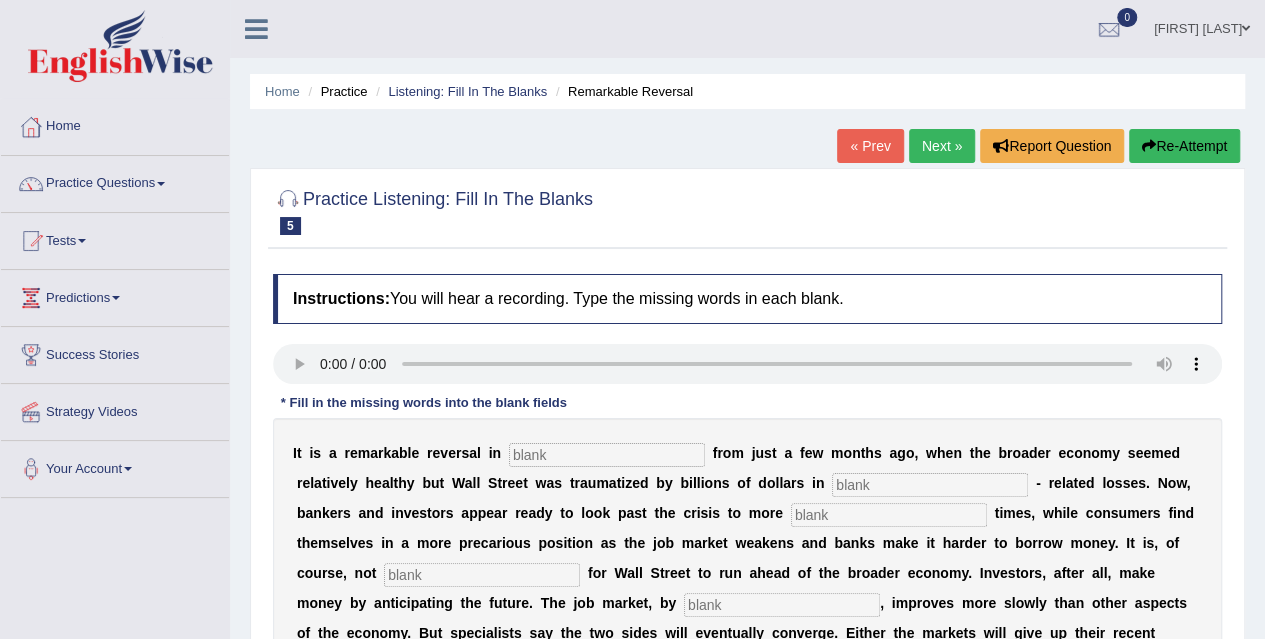 click at bounding box center [607, 455] 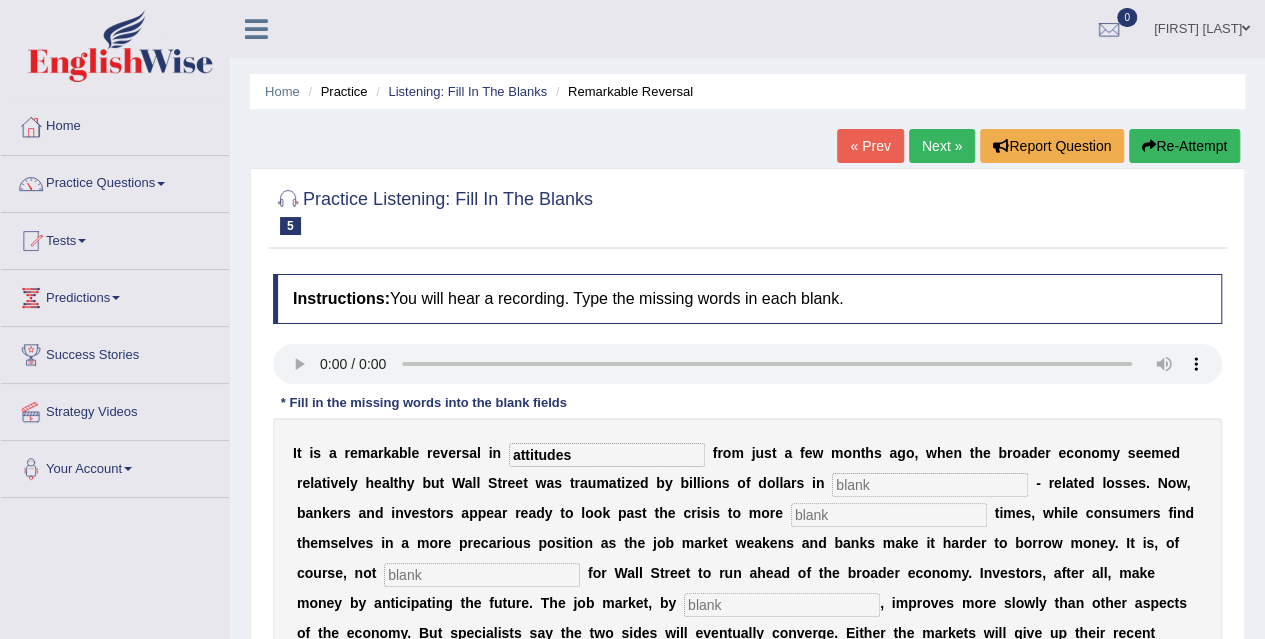 type on "attitudes" 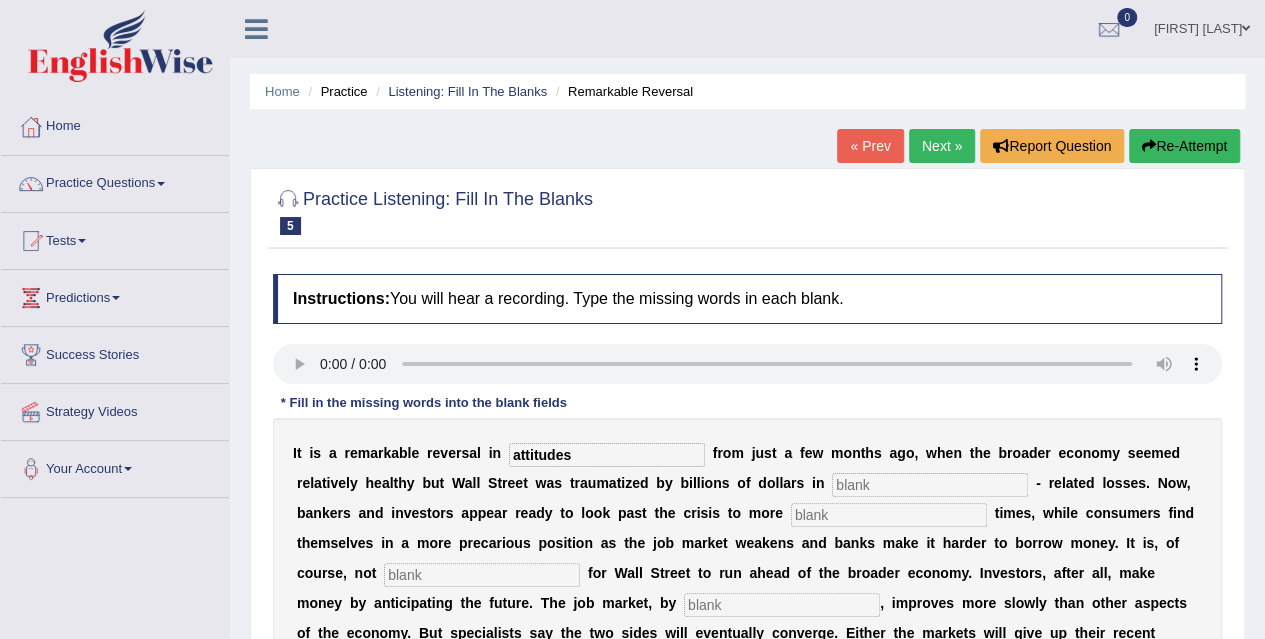 click at bounding box center [930, 485] 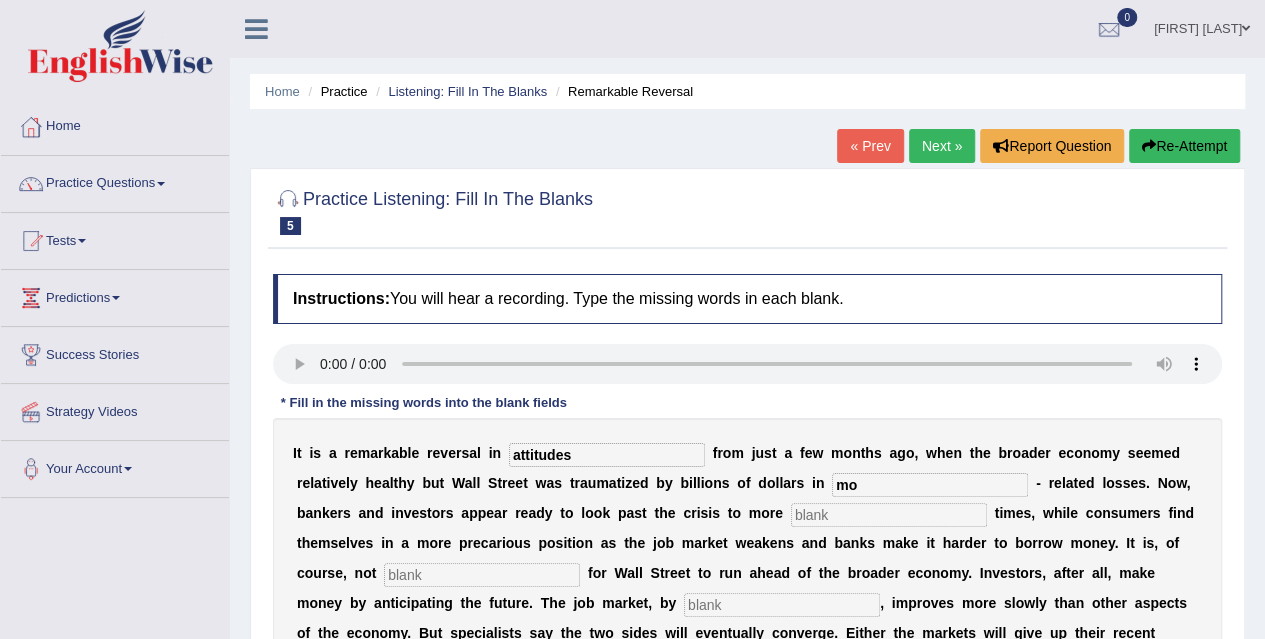 type on "m" 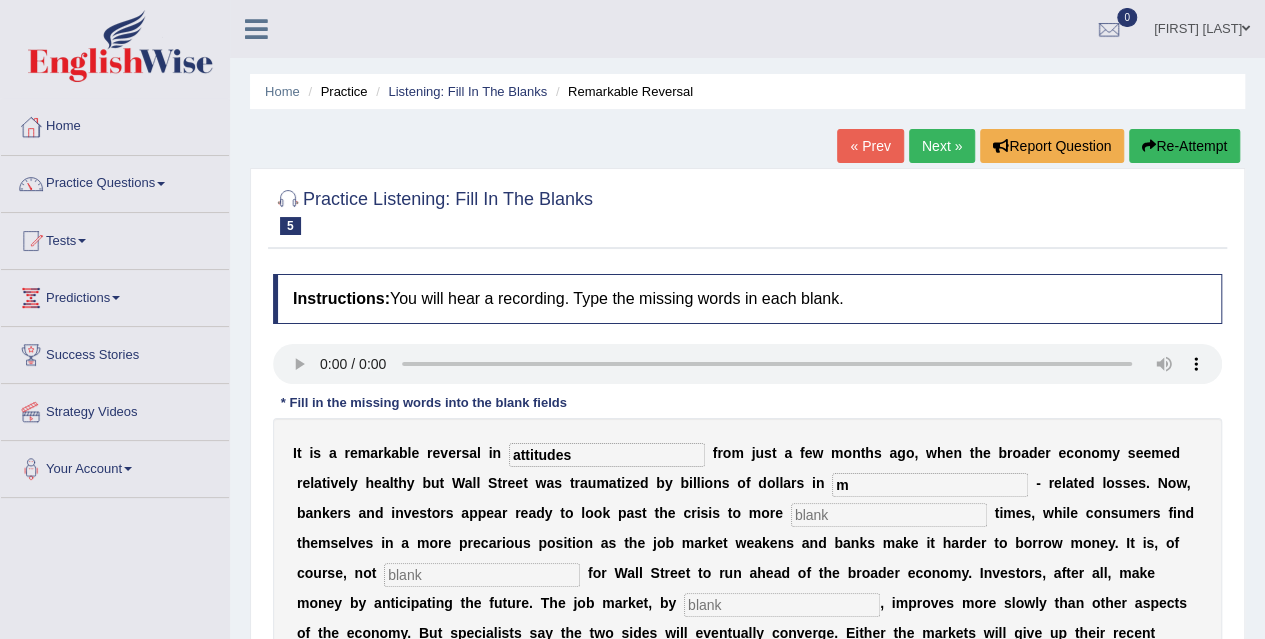 type 